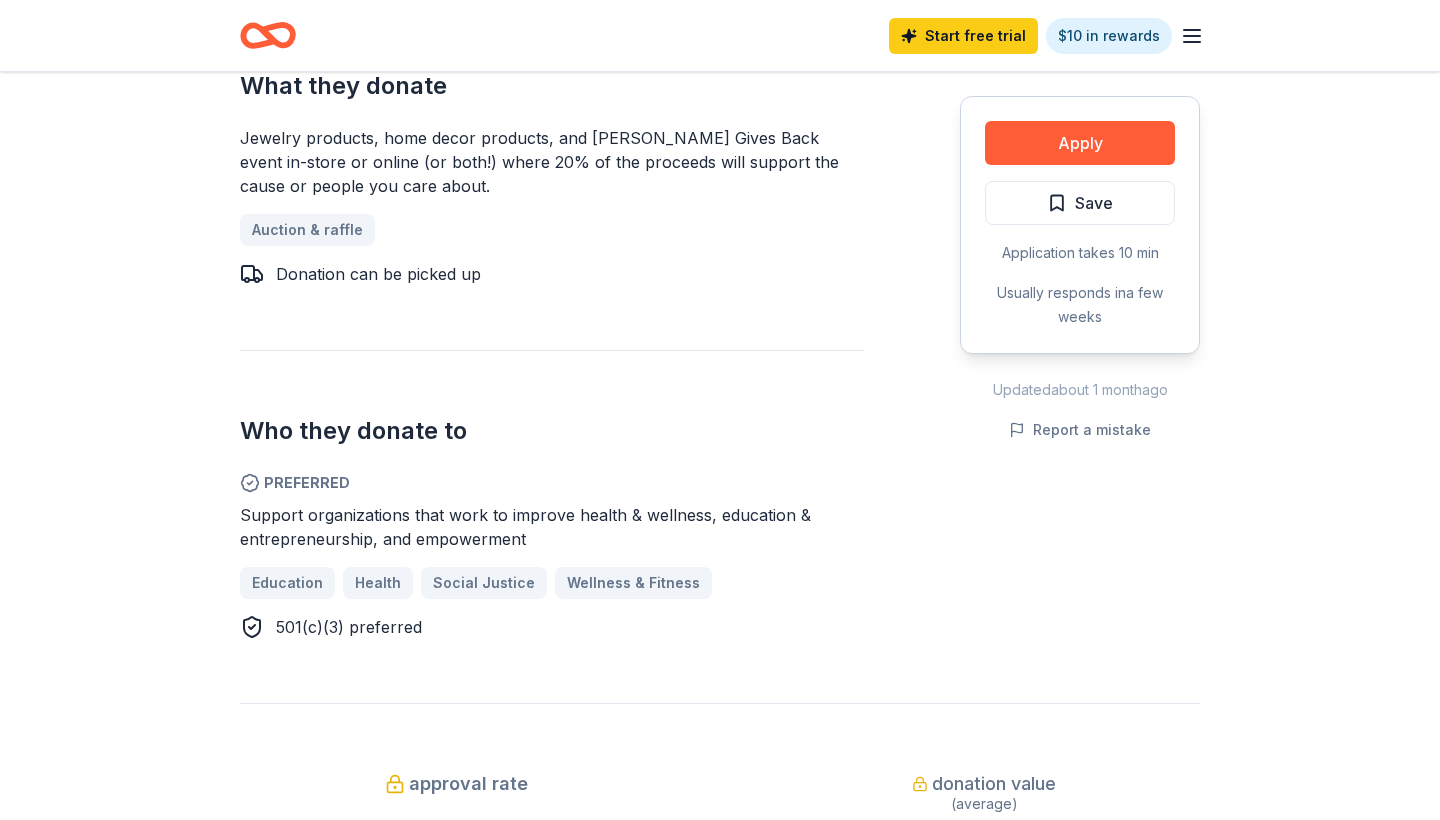 scroll, scrollTop: 995, scrollLeft: 0, axis: vertical 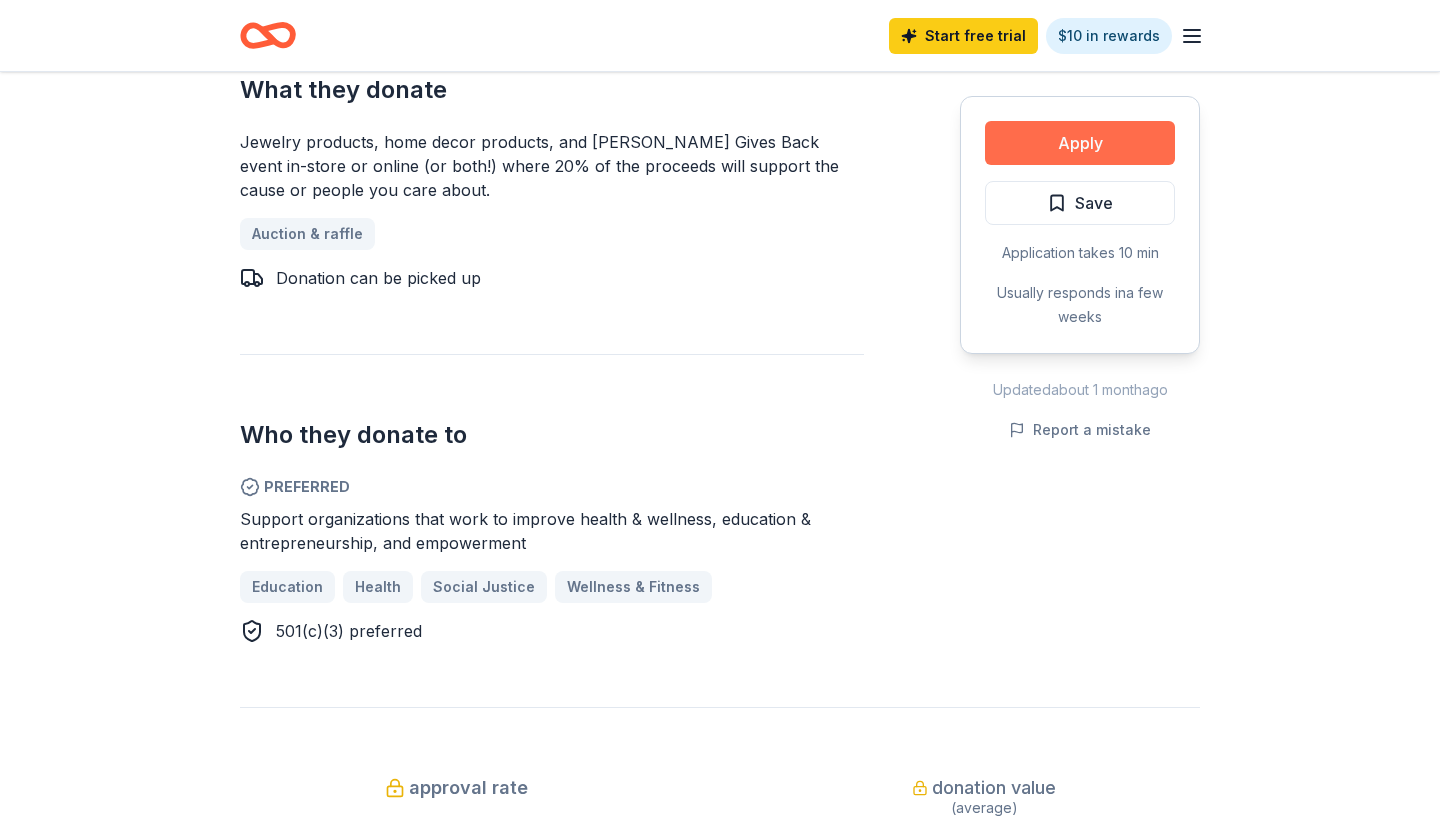 click on "Apply" at bounding box center (1080, 143) 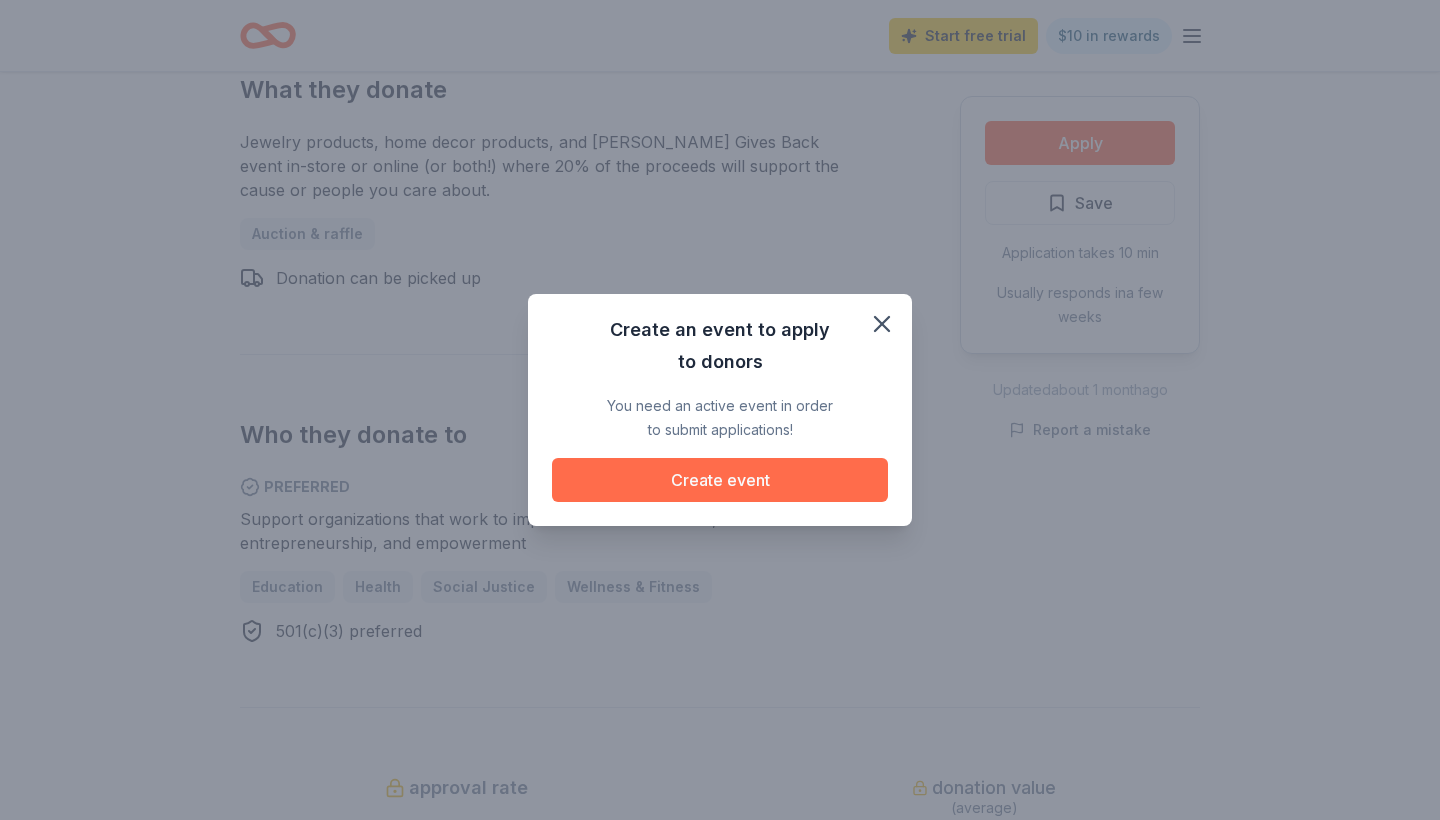 click on "Create event" at bounding box center (720, 480) 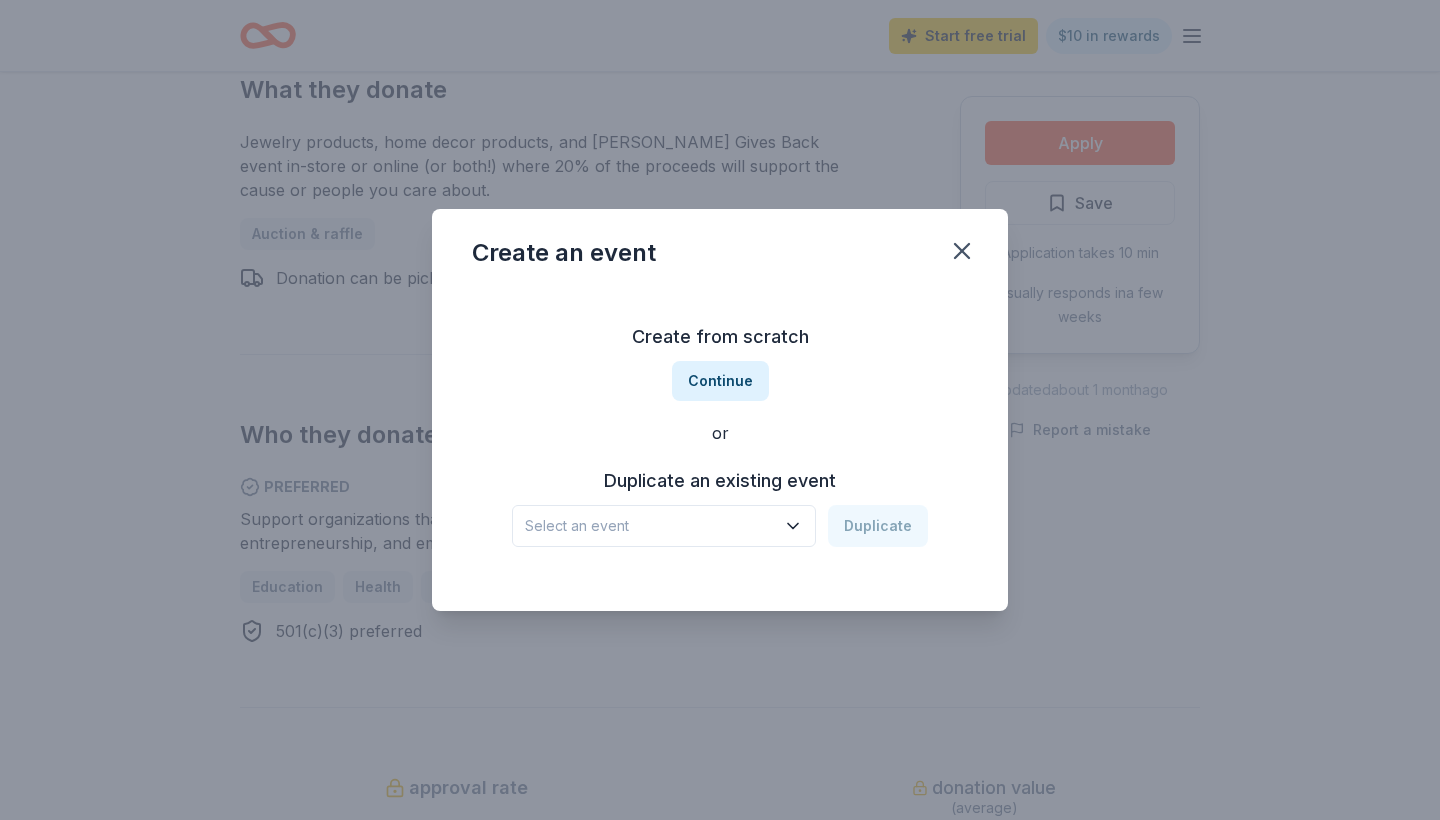click 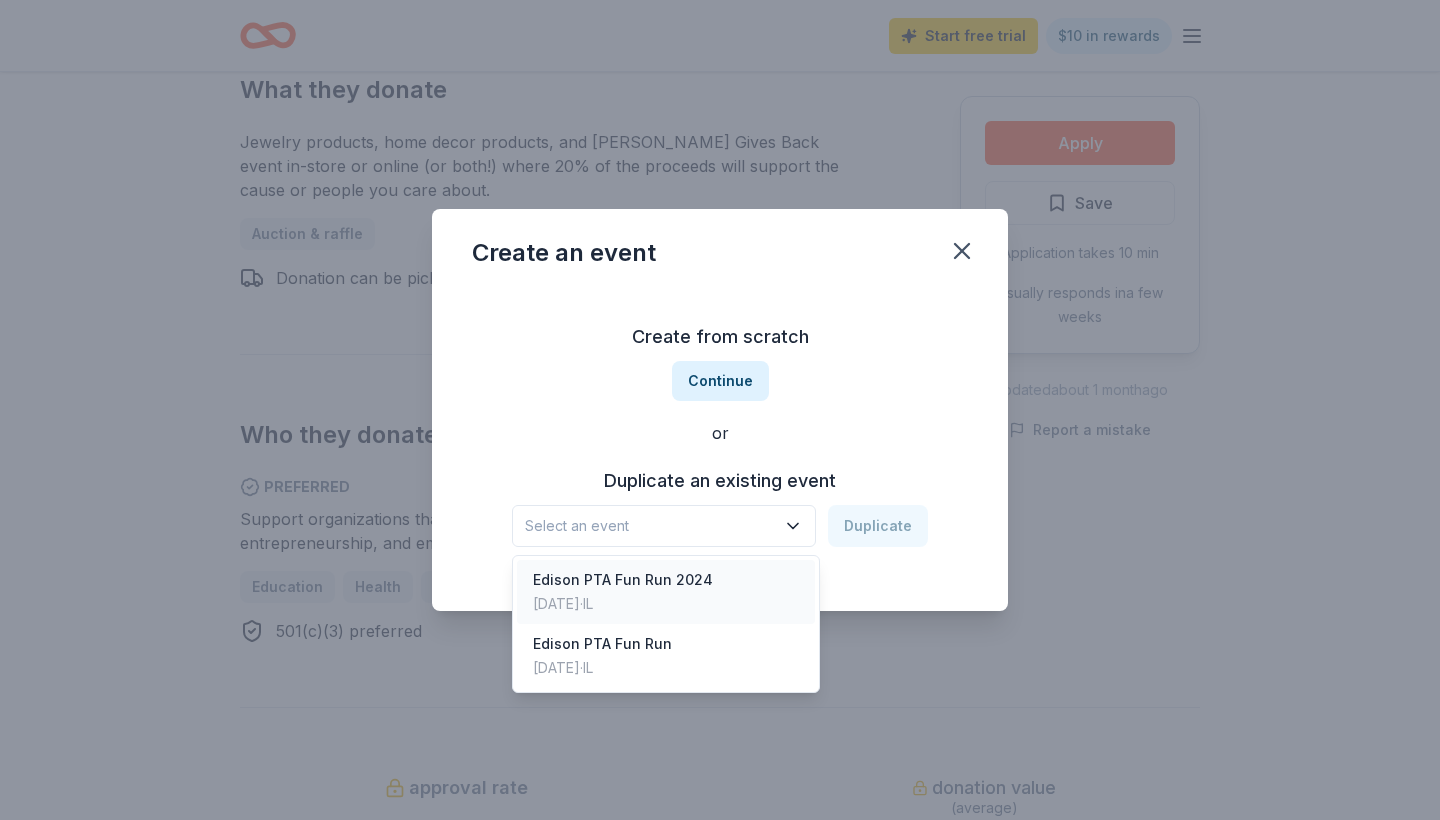 click on "Edison PTA Fun Run [DATE], 2024  ·  IL" at bounding box center (666, 592) 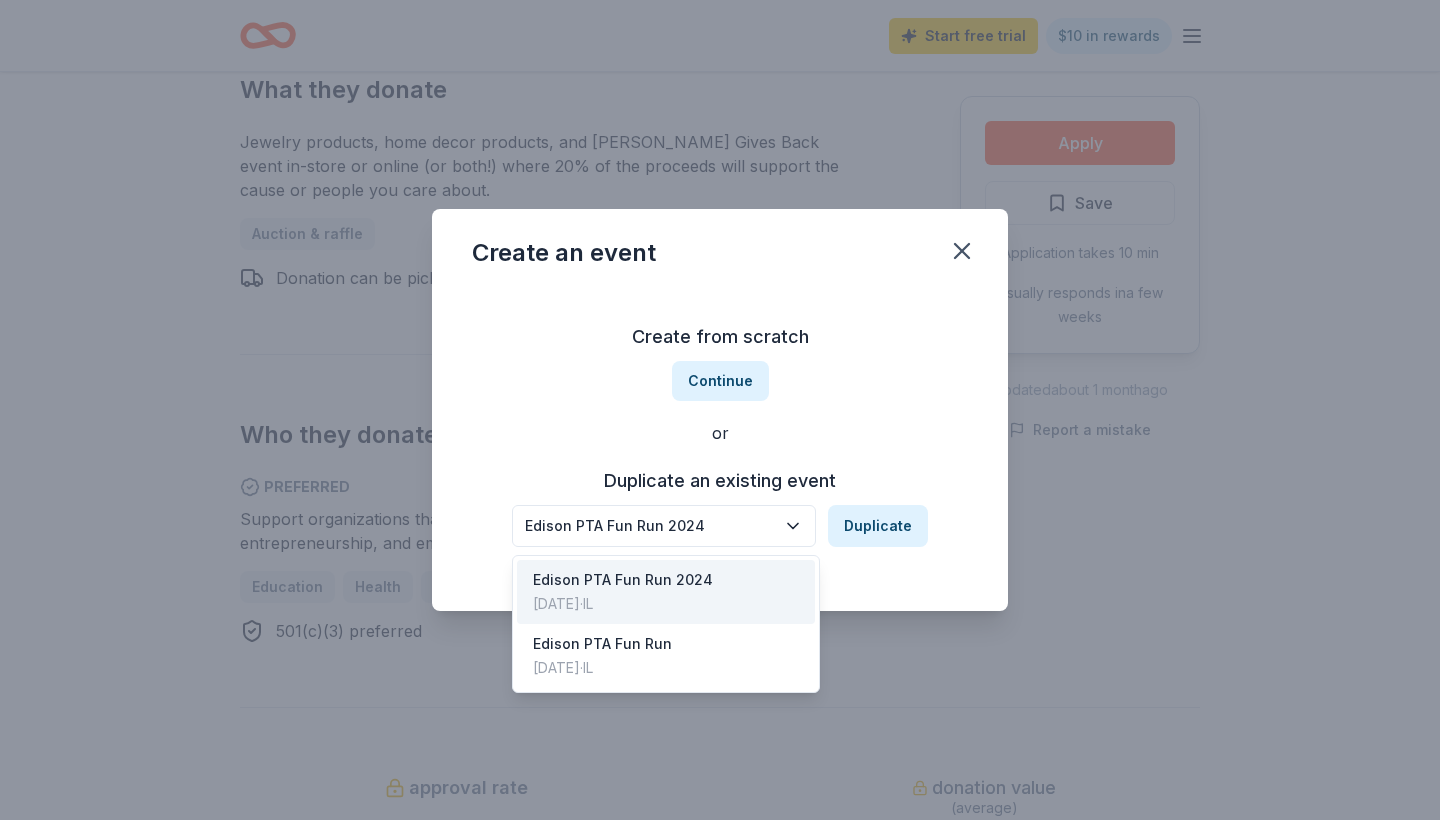 click on "Edison PTA Fun Run 2024" at bounding box center [650, 526] 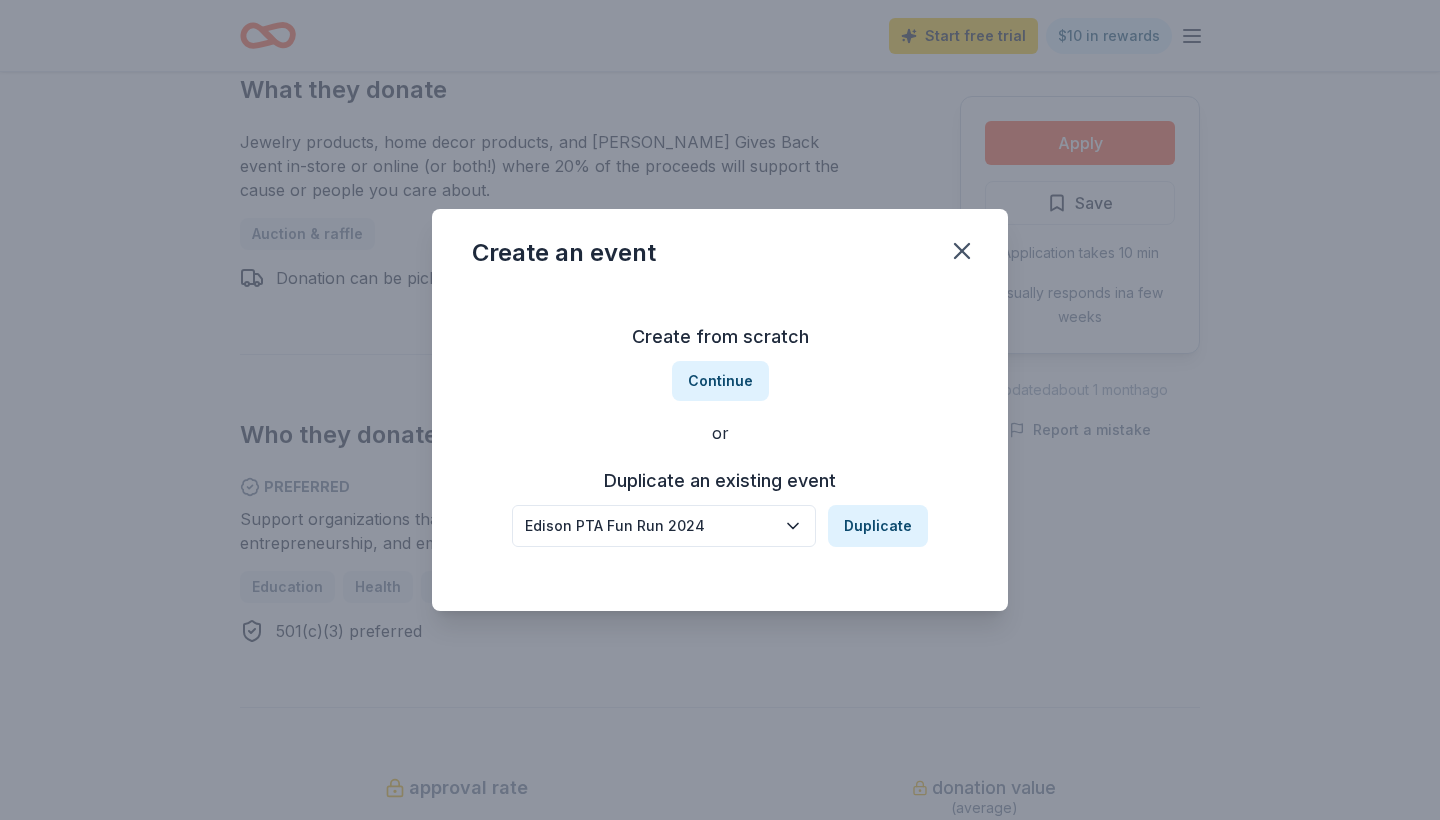 click on "Edison PTA Fun Run 2024" at bounding box center [650, 526] 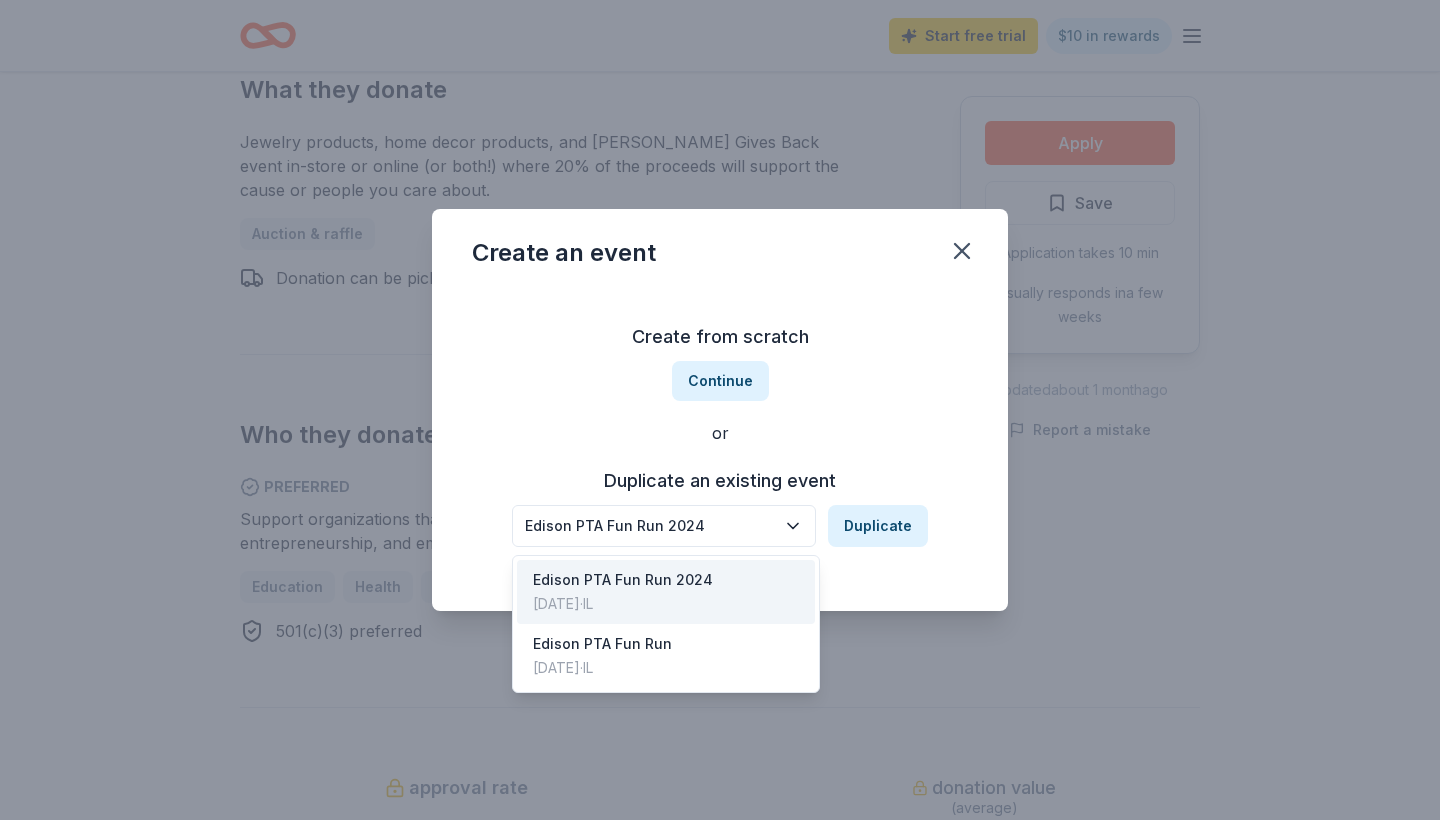 click on "Edison PTA Fun Run 2024" at bounding box center (650, 526) 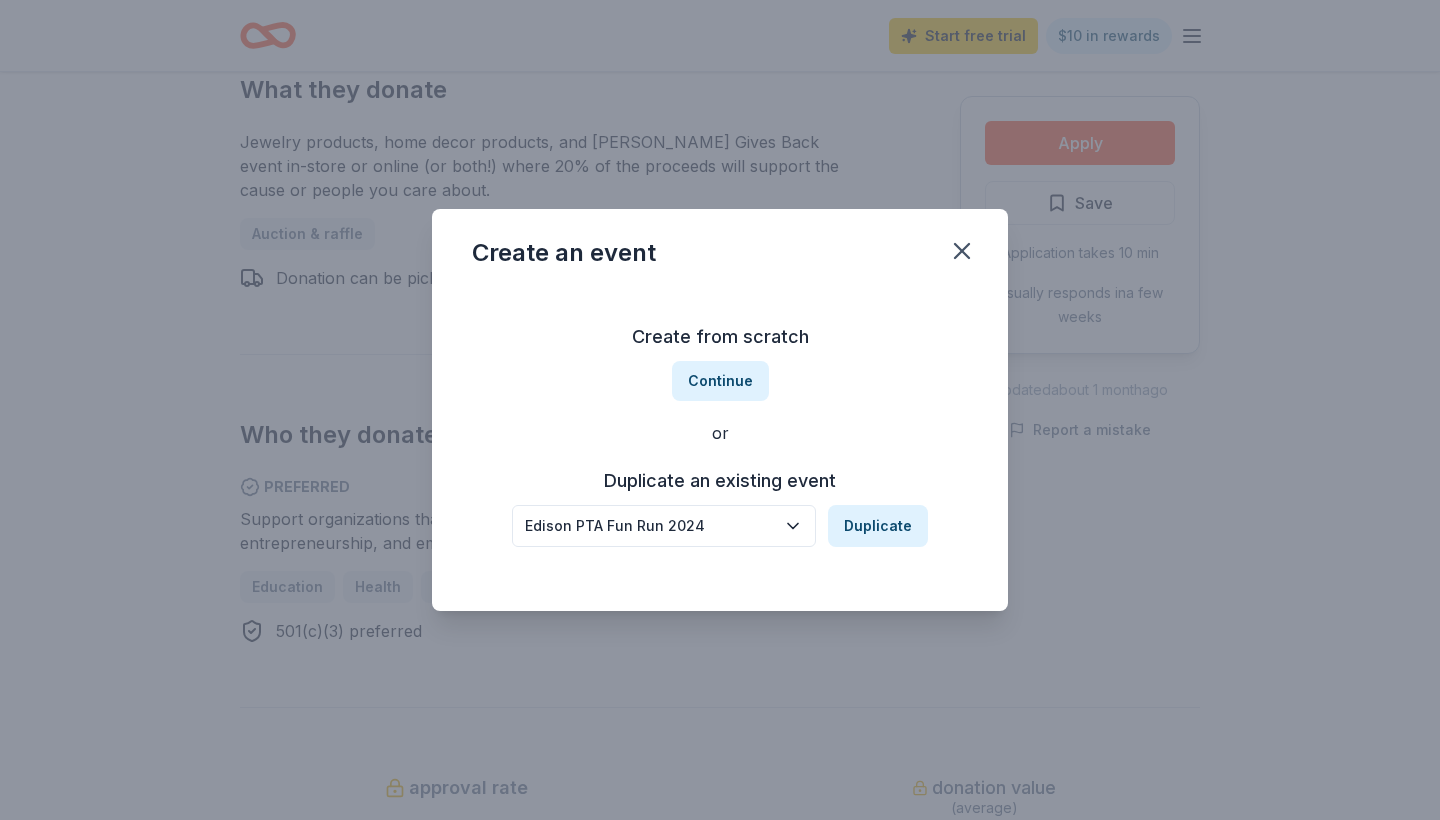 click on "Edison PTA Fun Run 2024" at bounding box center [650, 526] 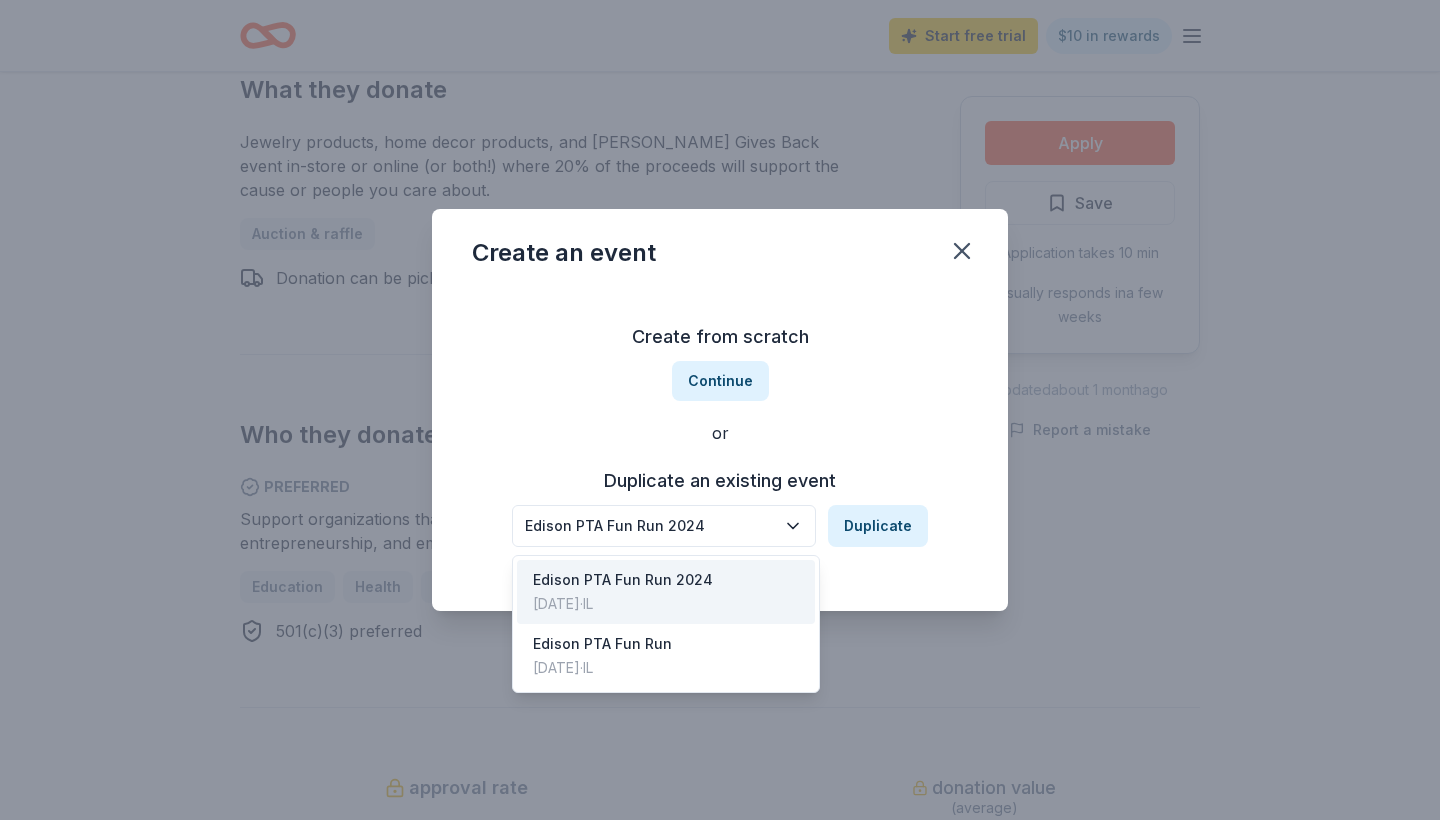 click on "Edison PTA Fun Run 2024" at bounding box center [650, 526] 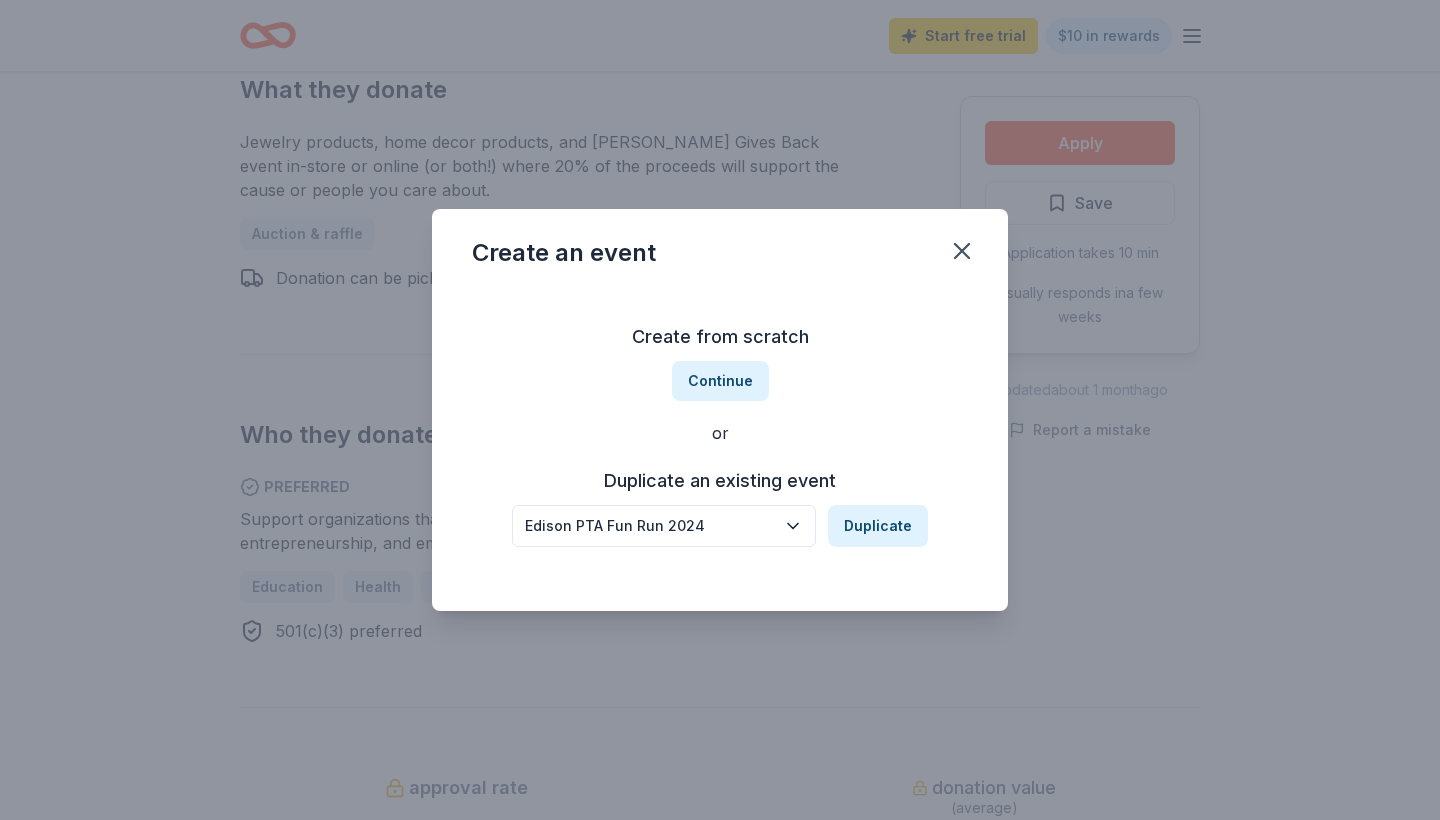 click 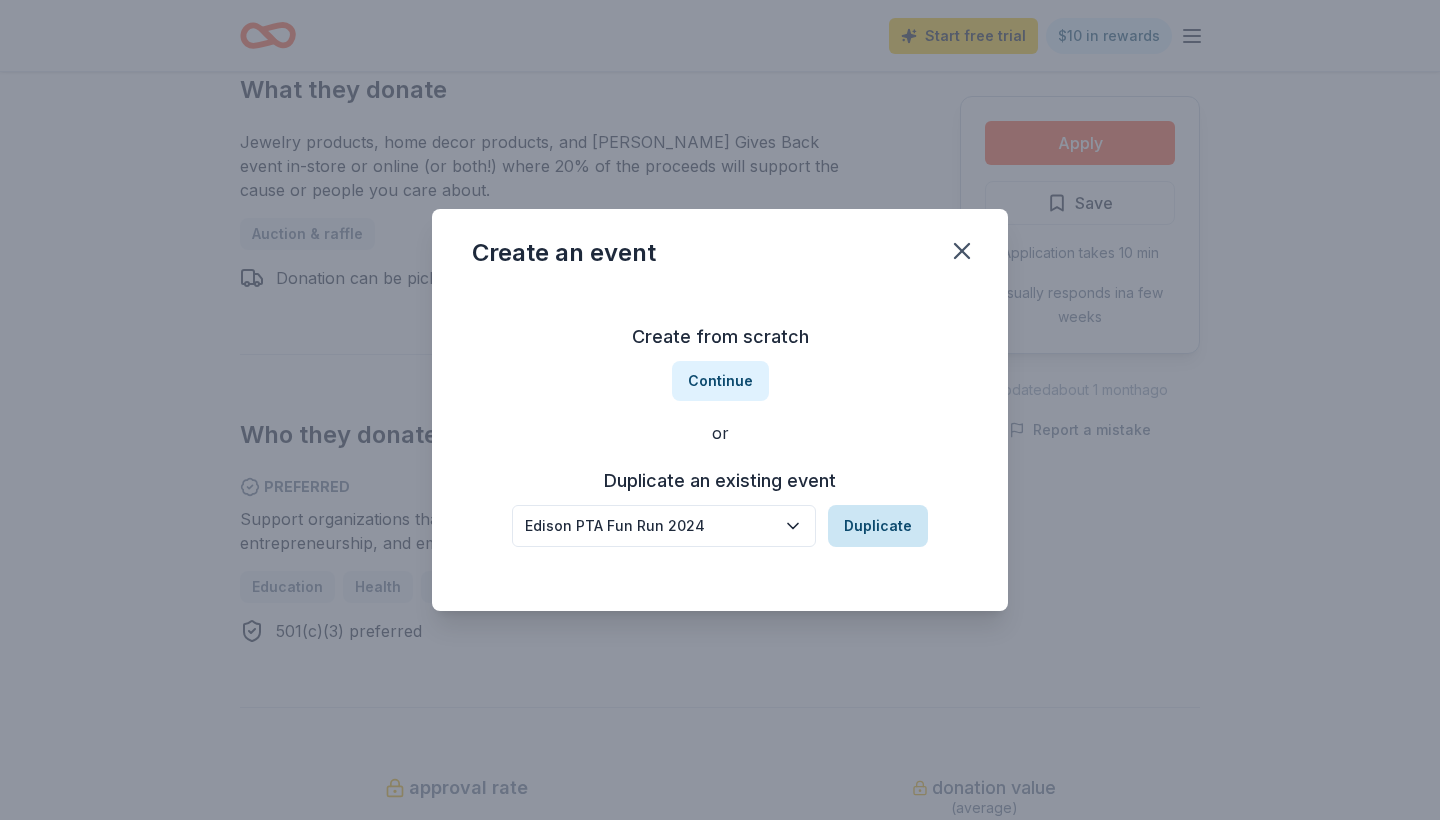 click on "Duplicate" at bounding box center [878, 526] 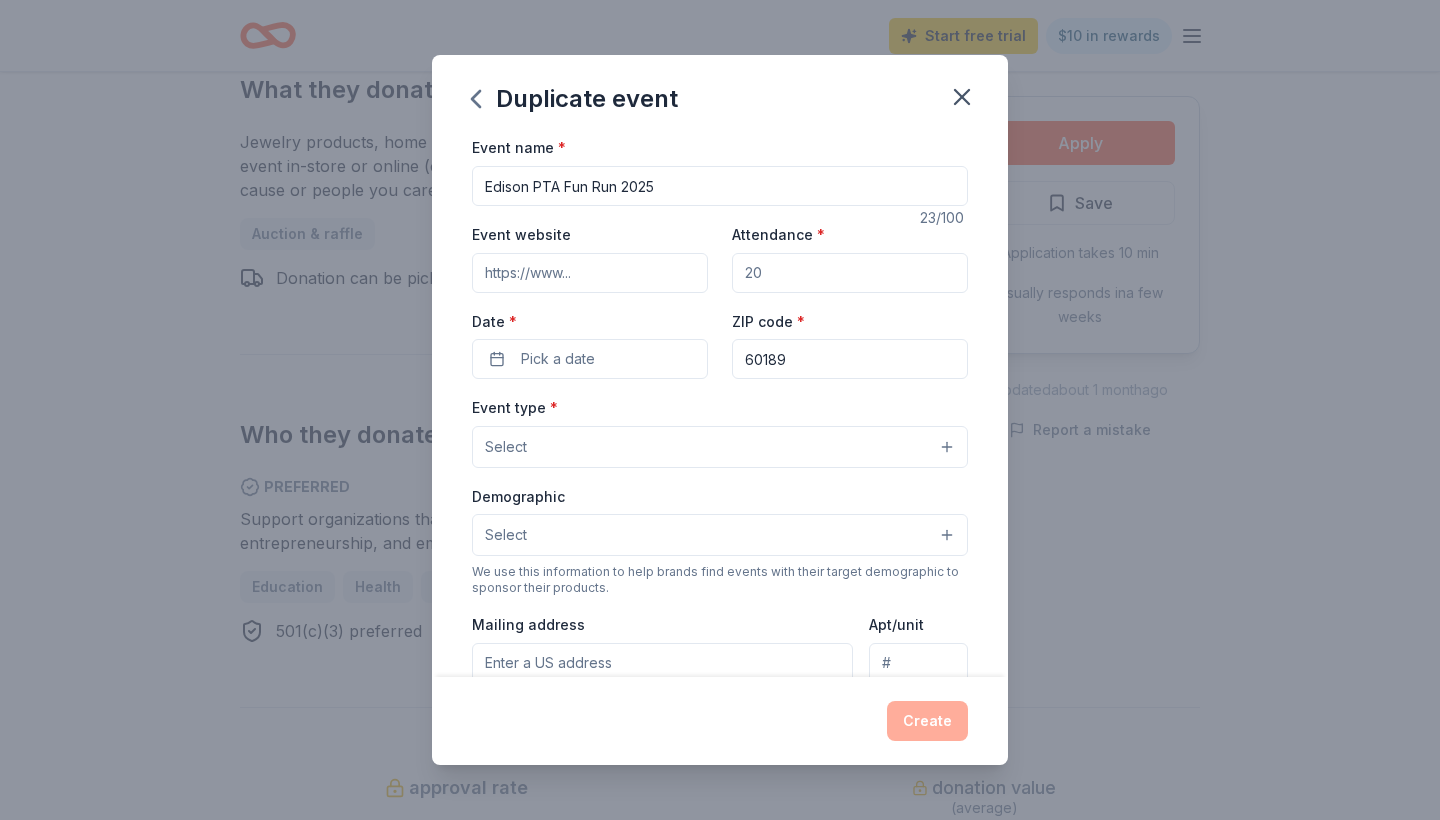 type on "Edison PTA Fun Run 2025" 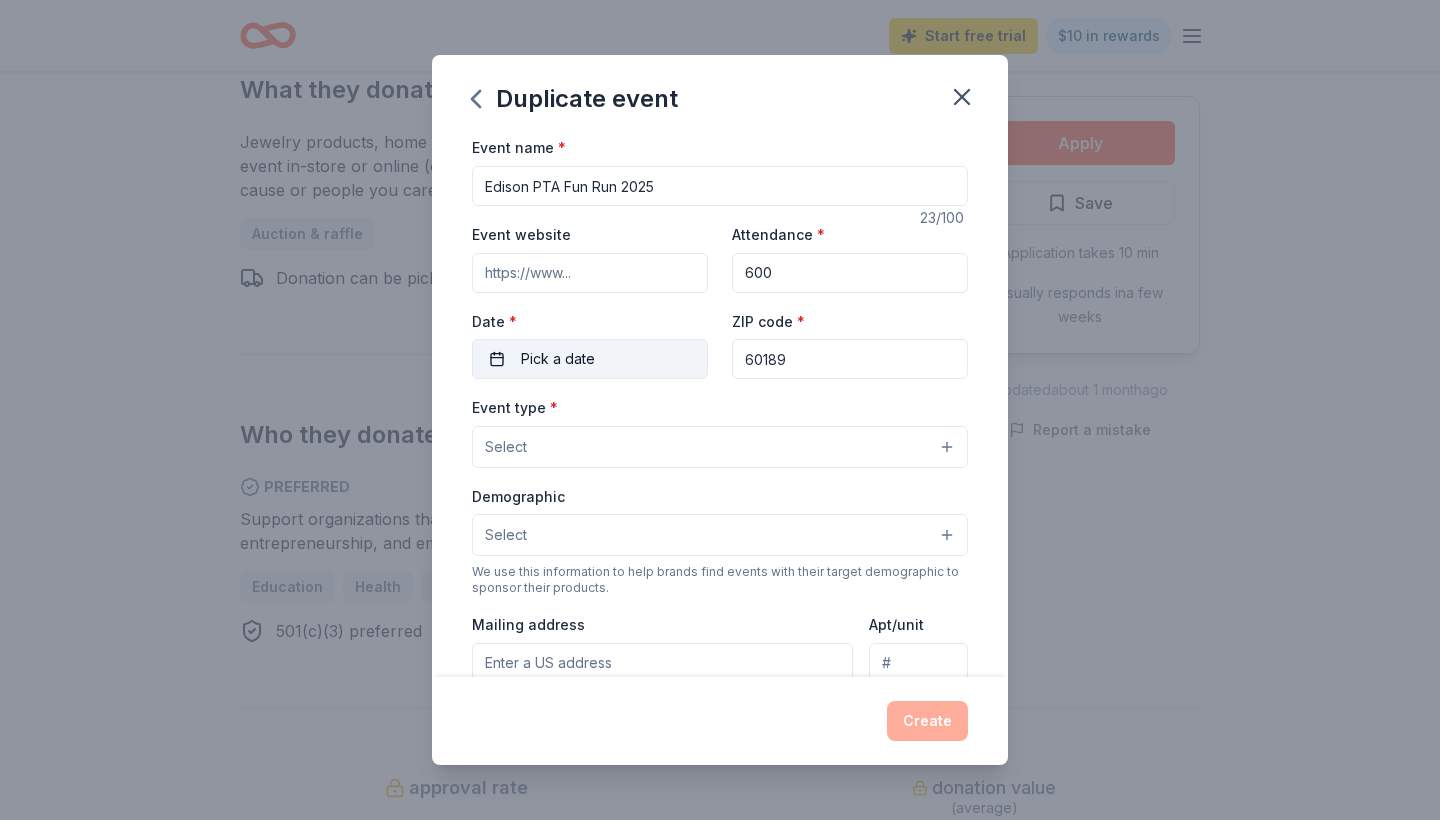type on "600" 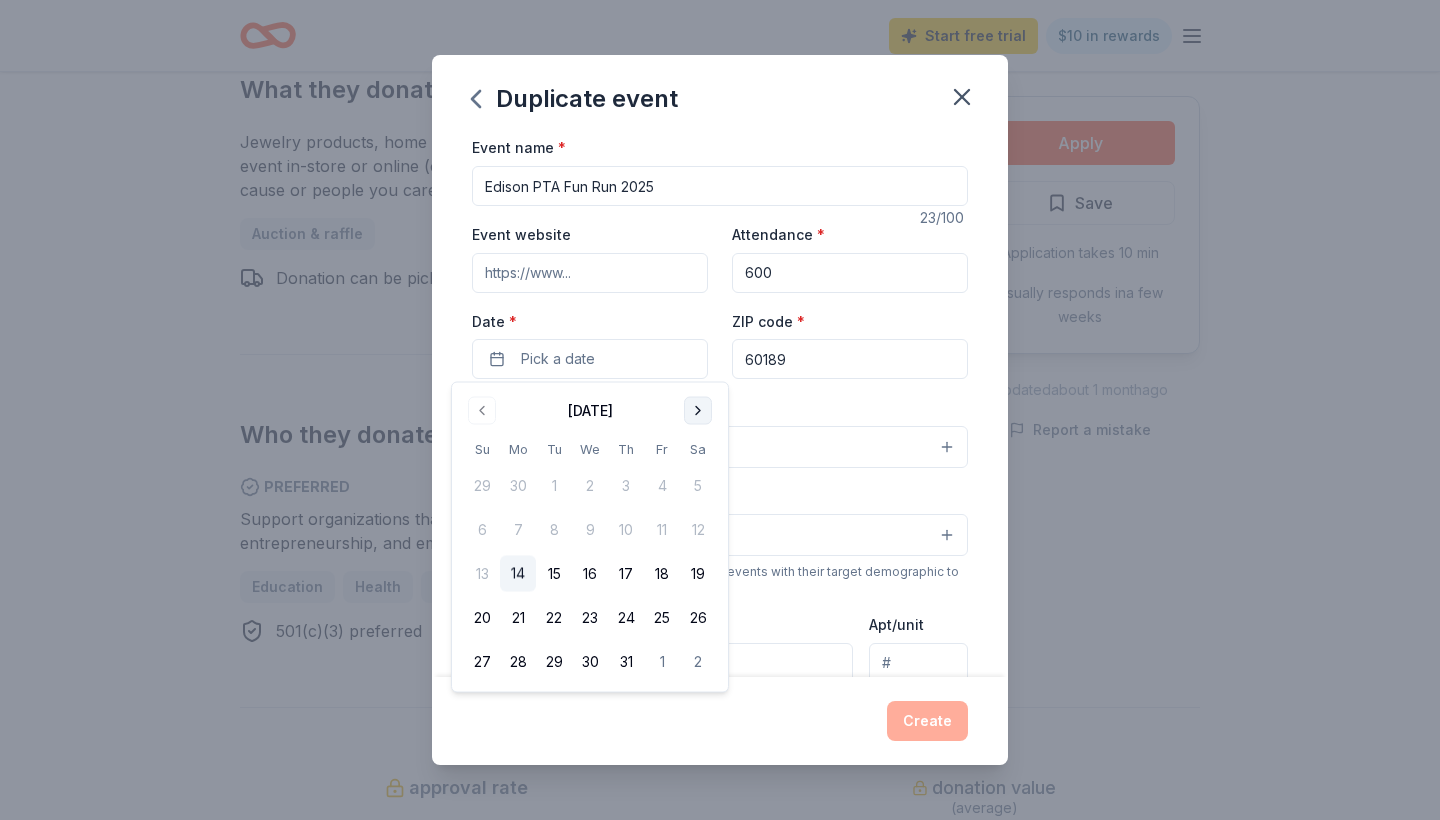 click at bounding box center (698, 411) 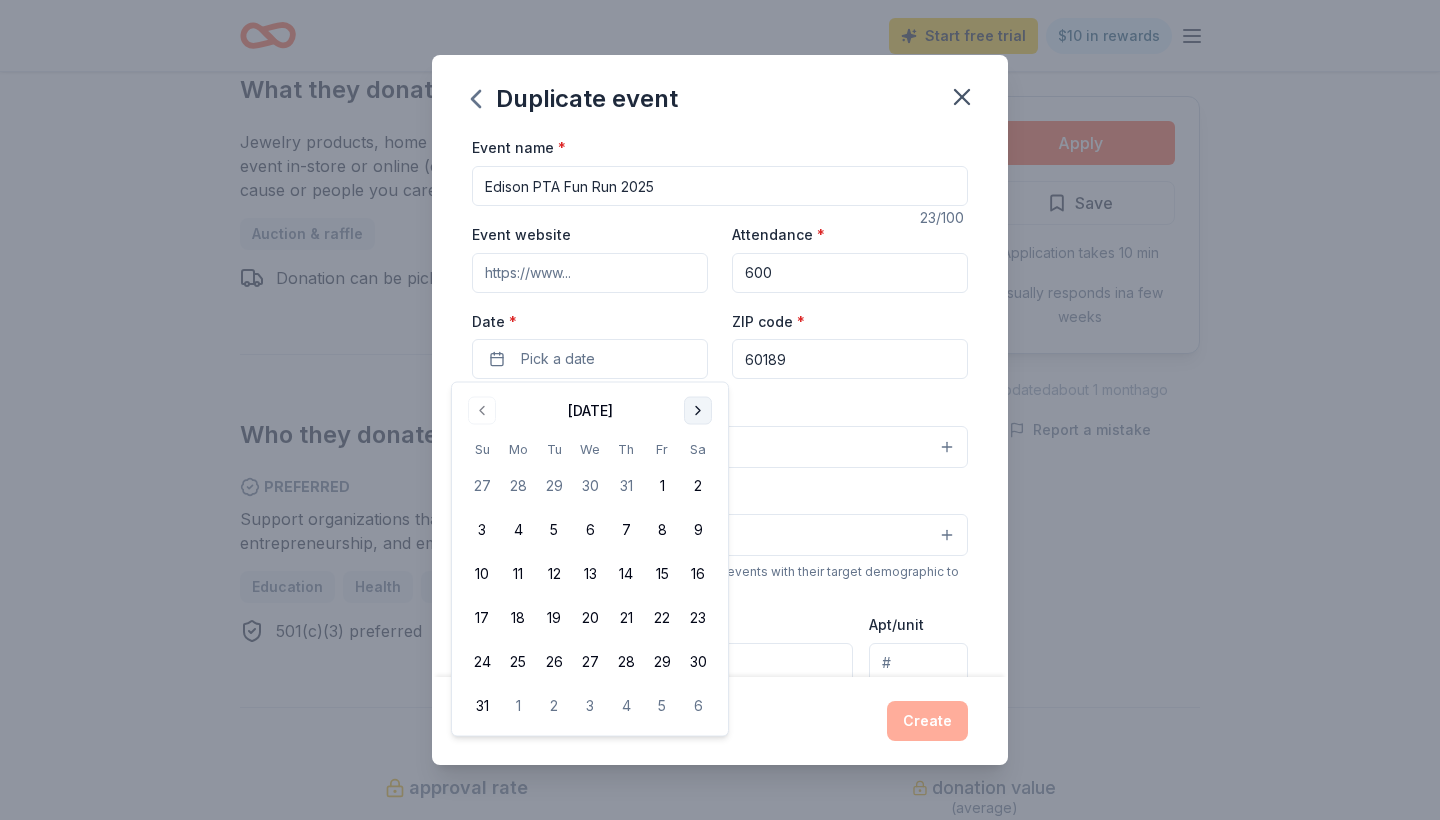 click at bounding box center (698, 411) 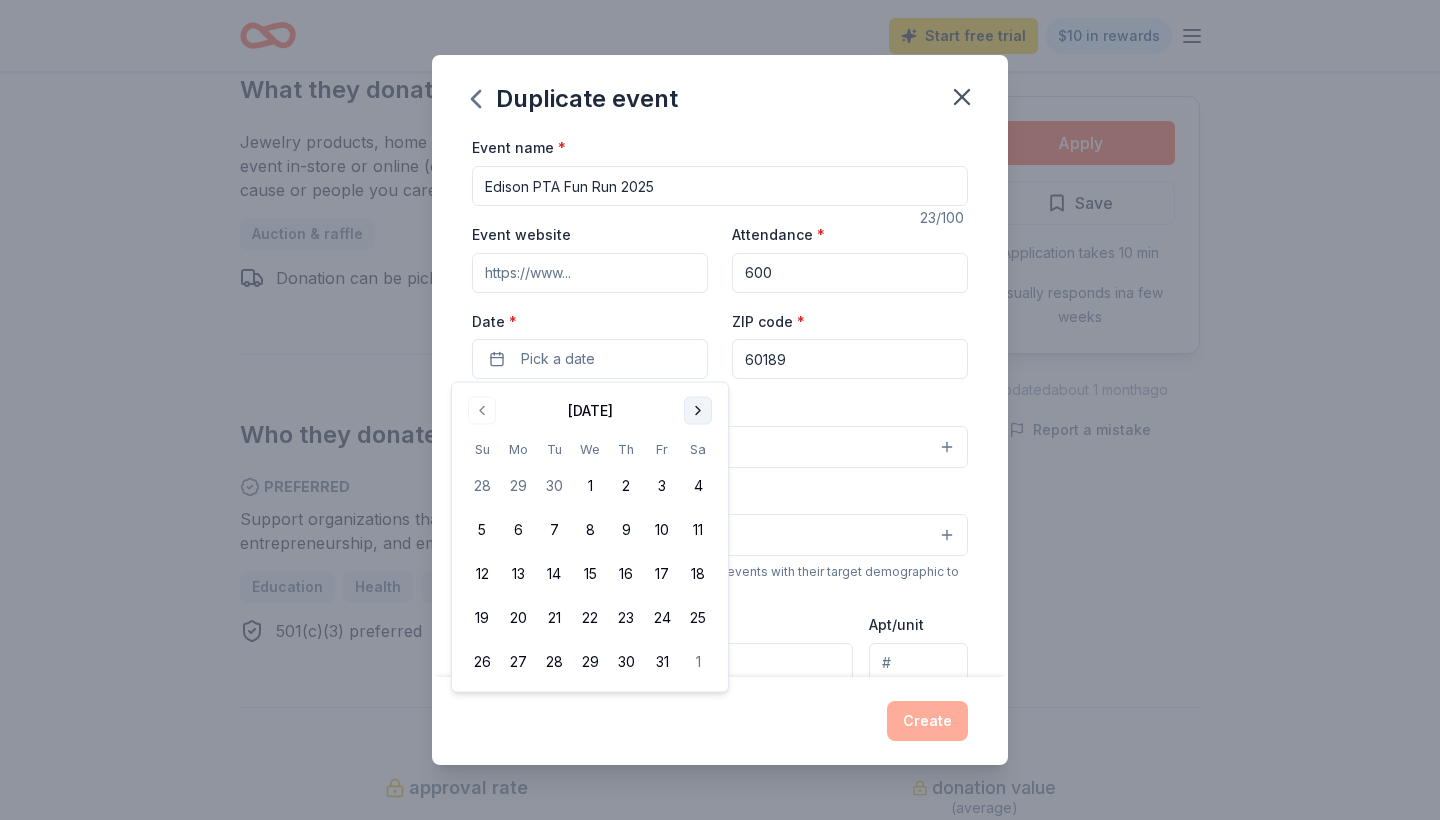 click at bounding box center (698, 411) 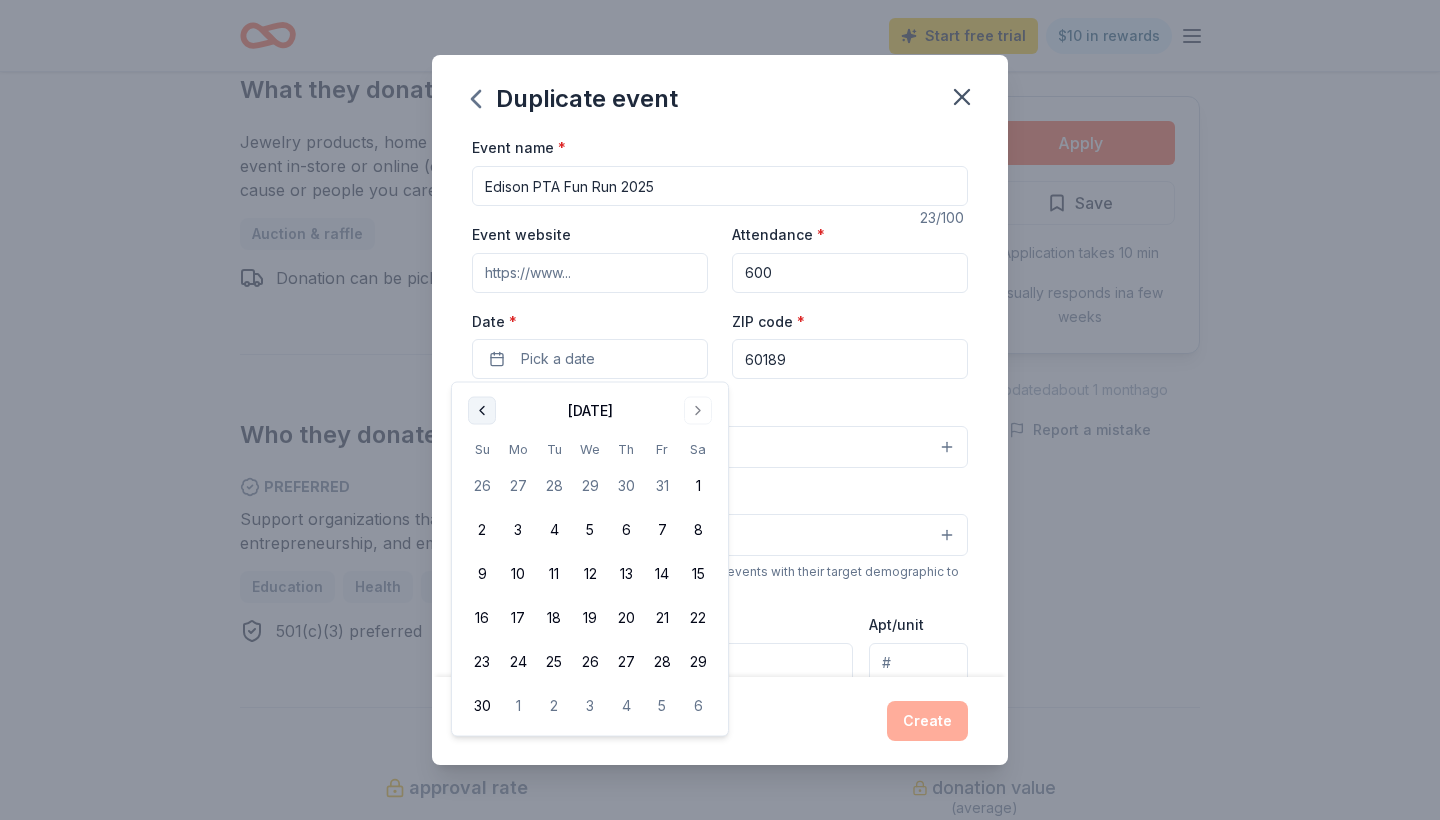 click at bounding box center [482, 411] 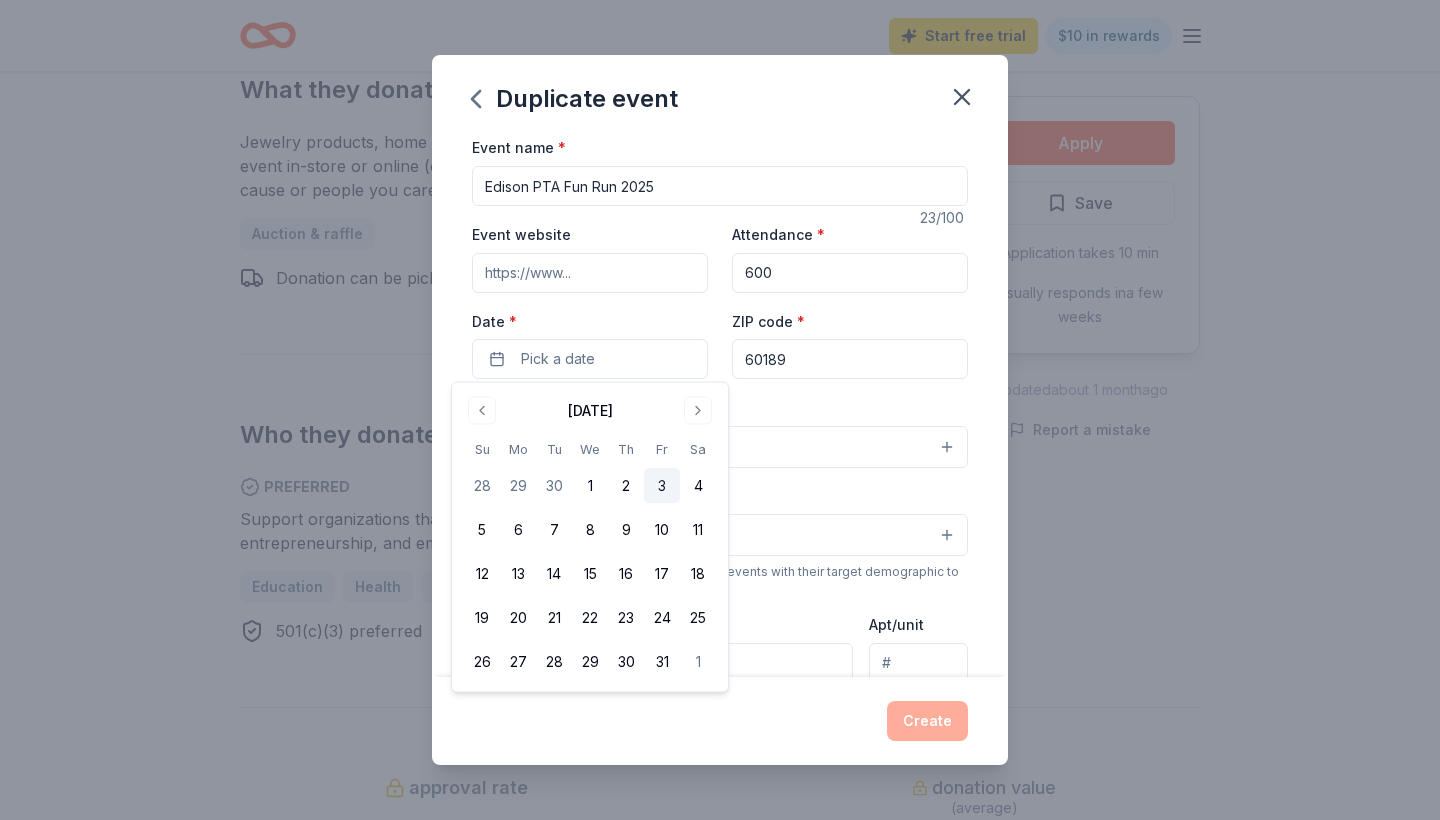 click on "3" at bounding box center [662, 486] 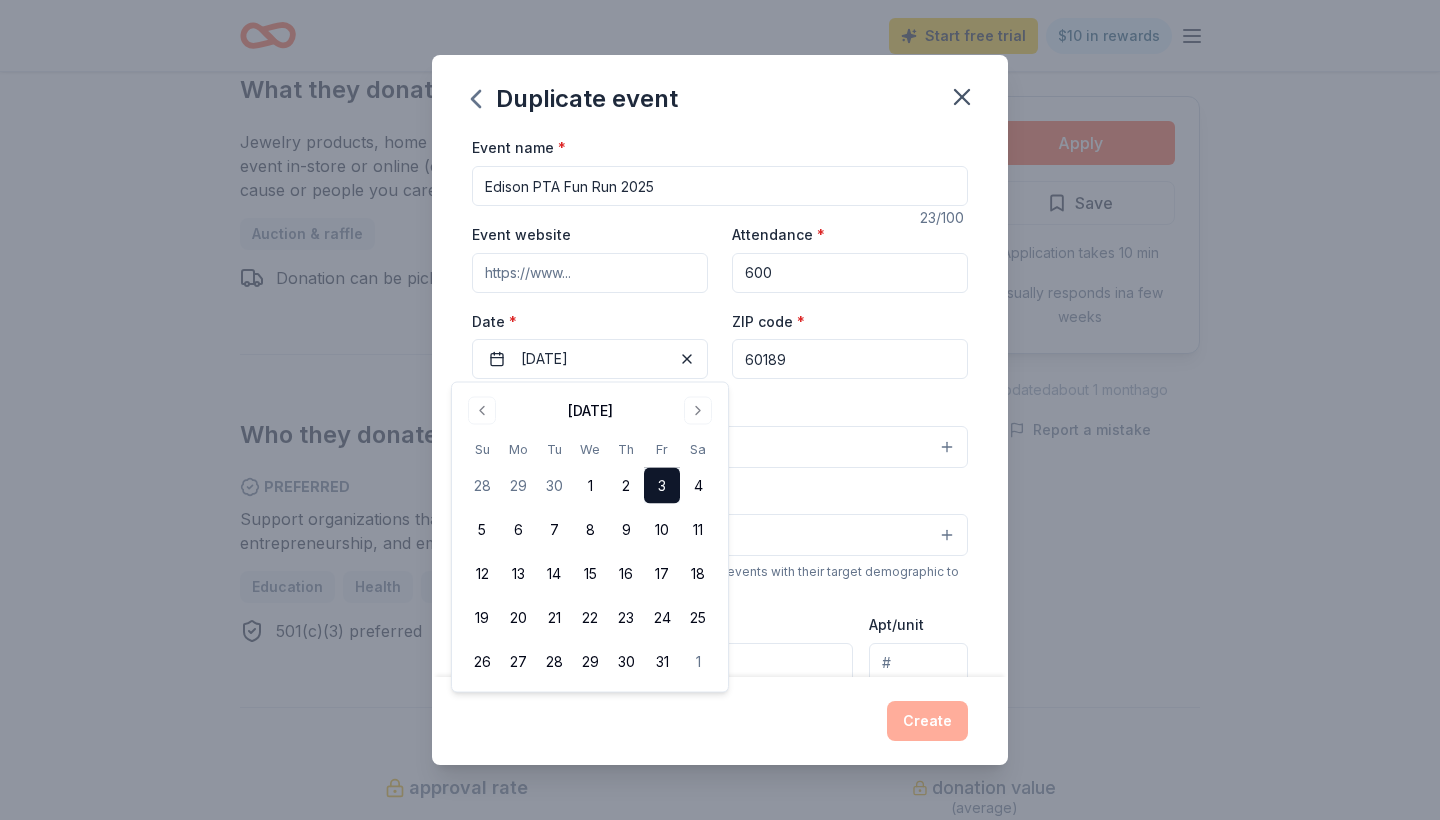 click on "Event type * Select" at bounding box center [720, 431] 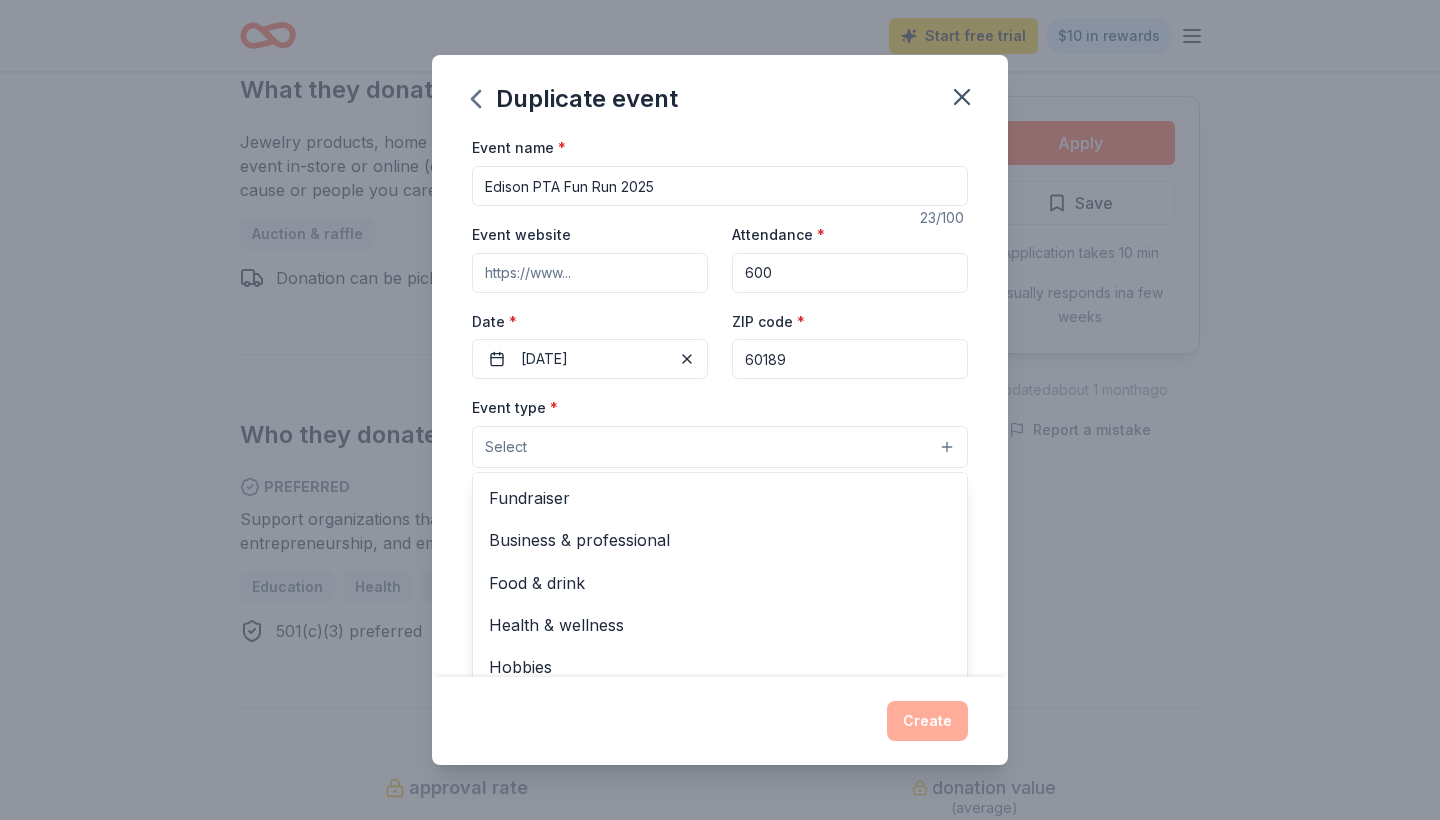 click on "Select" at bounding box center (720, 447) 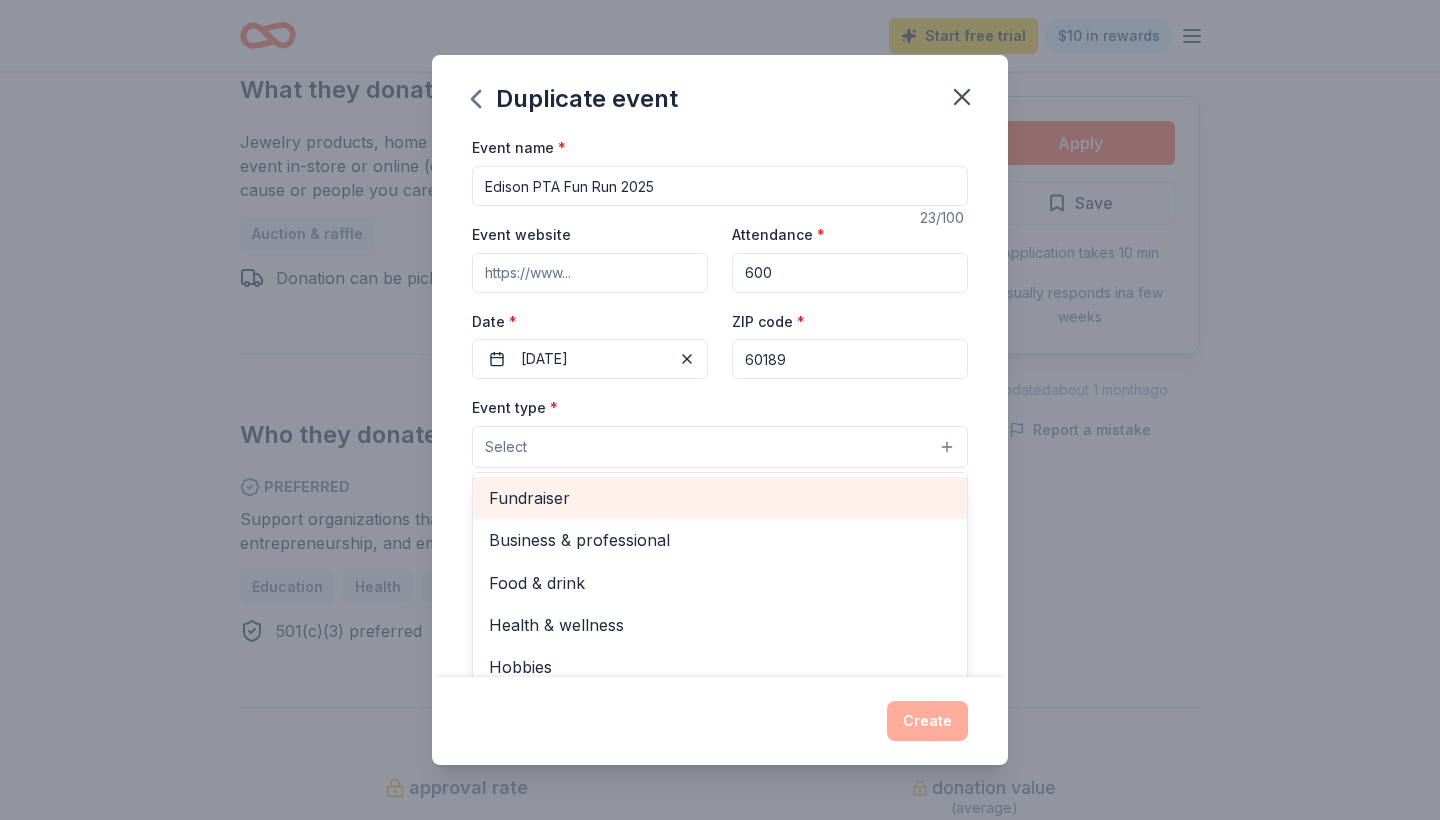 click on "Fundraiser" at bounding box center (720, 498) 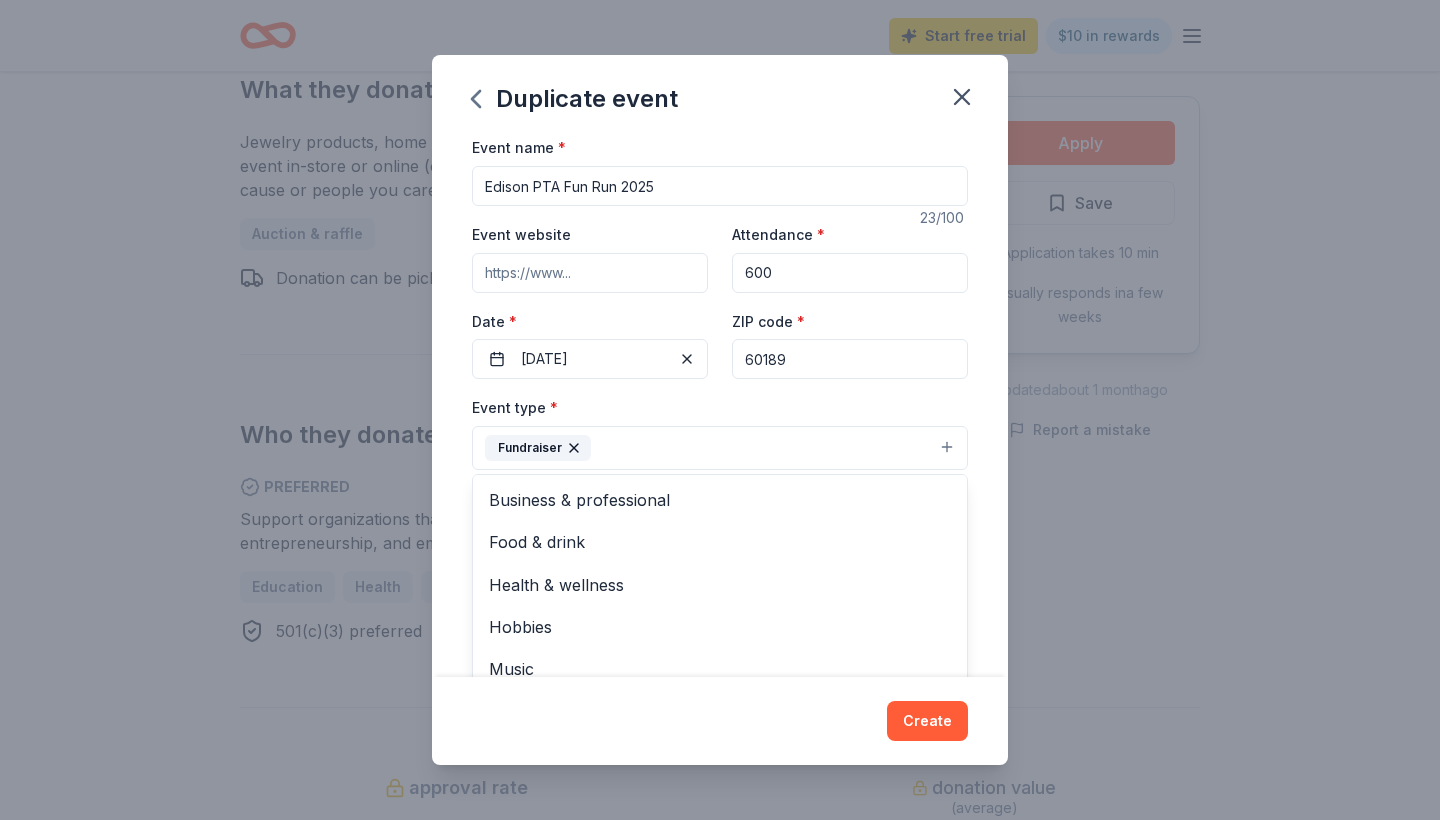 click on "Duplicate event Event name * Edison PTA Fun Run 2025 23 /100 Event website Attendance * 600 Date * [DATE] ZIP code * 60189 Event type * Fundraiser Business & professional Food & drink Health & wellness Hobbies Music Performing & visual arts Demographic Select We use this information to help brands find events with their target demographic to sponsor their products. Mailing address Apt/unit Description What are you looking for? * Auction & raffle Meals Snacks Desserts Alcohol Beverages Send me reminders Email me reminders of donor application deadlines Recurring event Copy donors Saved Applied Approved Received Declined Not interested All copied donors will be given "saved" status in your new event. Companies that are no longer donating will not be copied. Create" at bounding box center (720, 410) 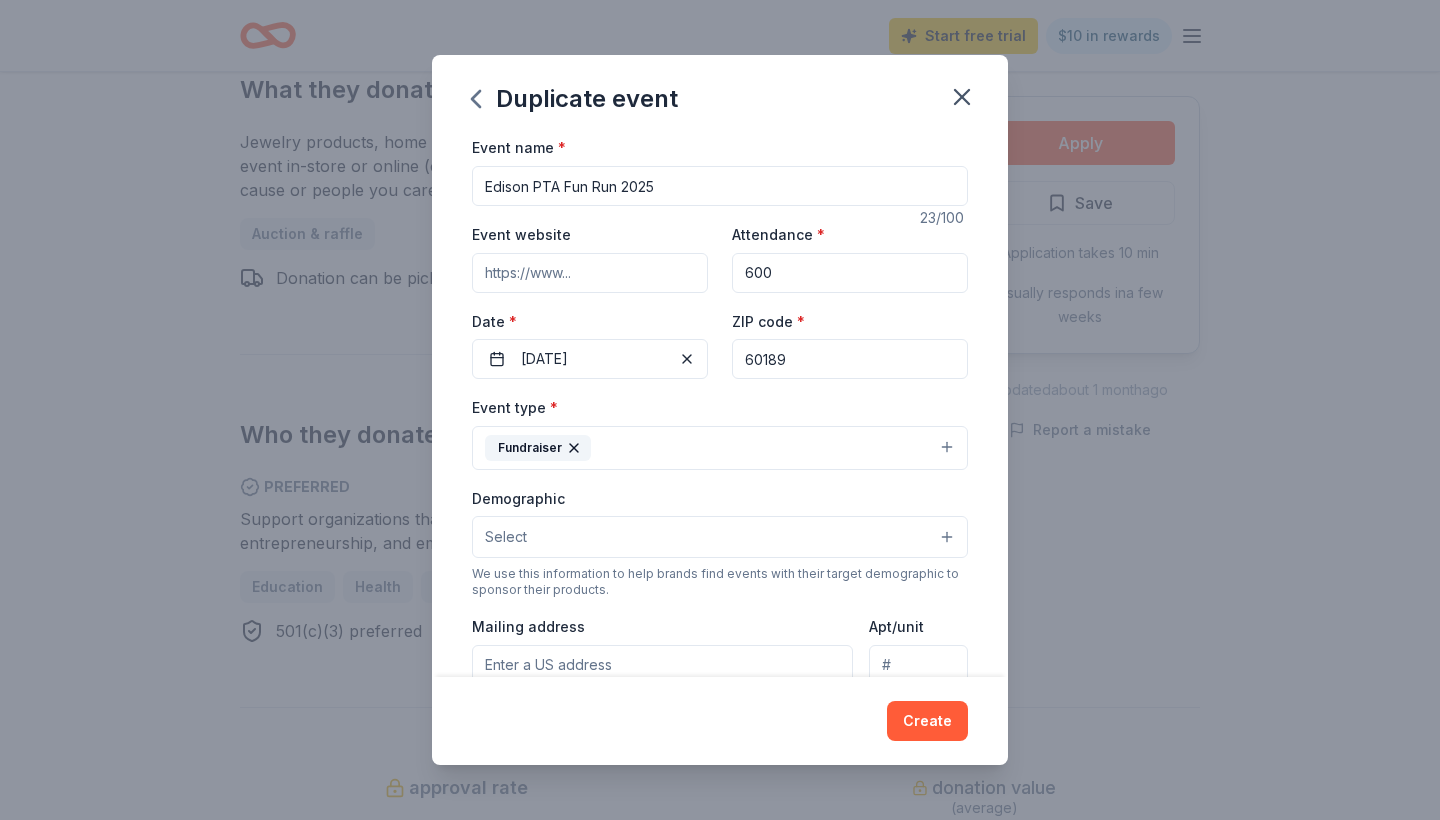 click on "Select" at bounding box center (720, 537) 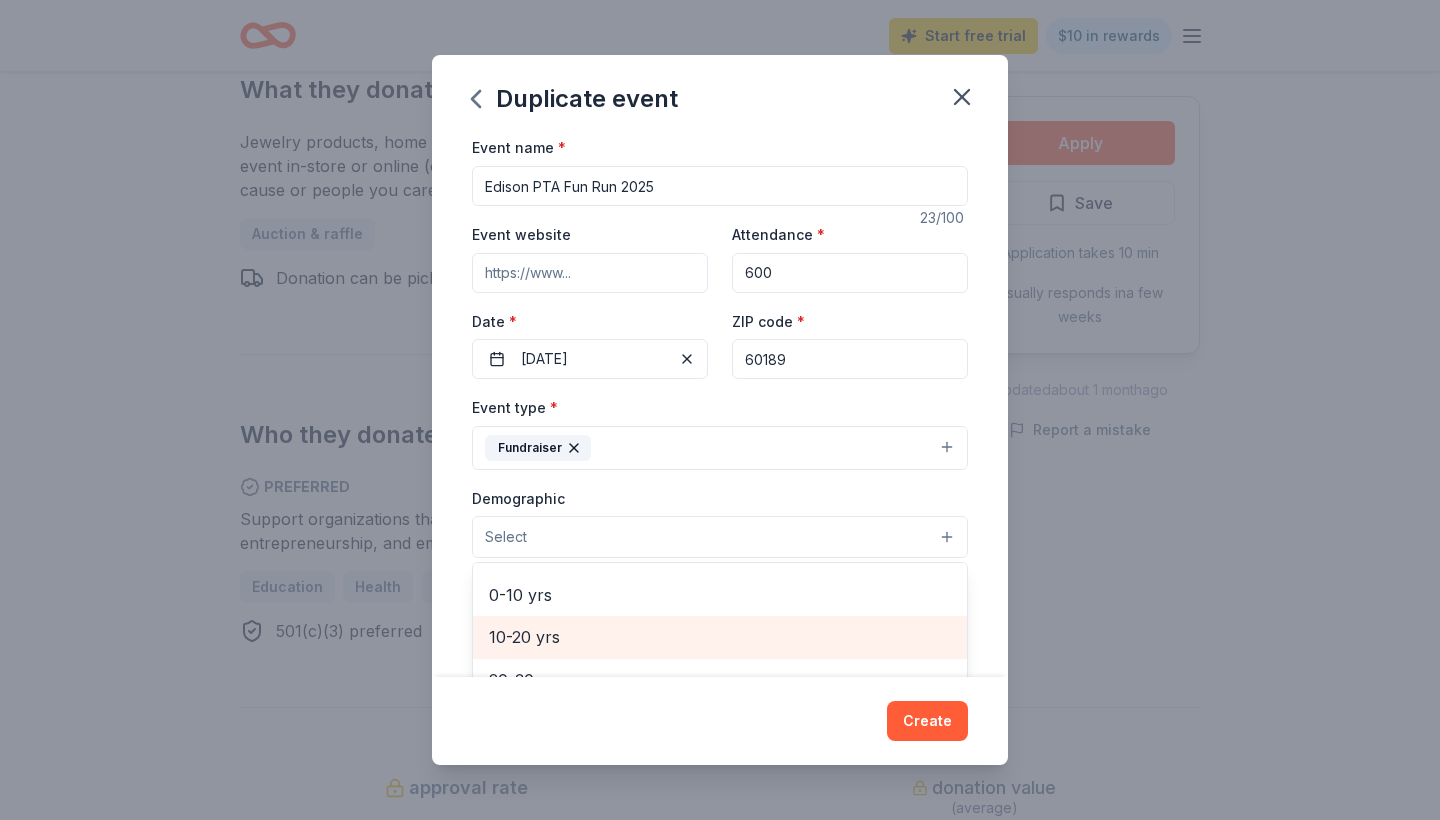 scroll, scrollTop: 164, scrollLeft: 0, axis: vertical 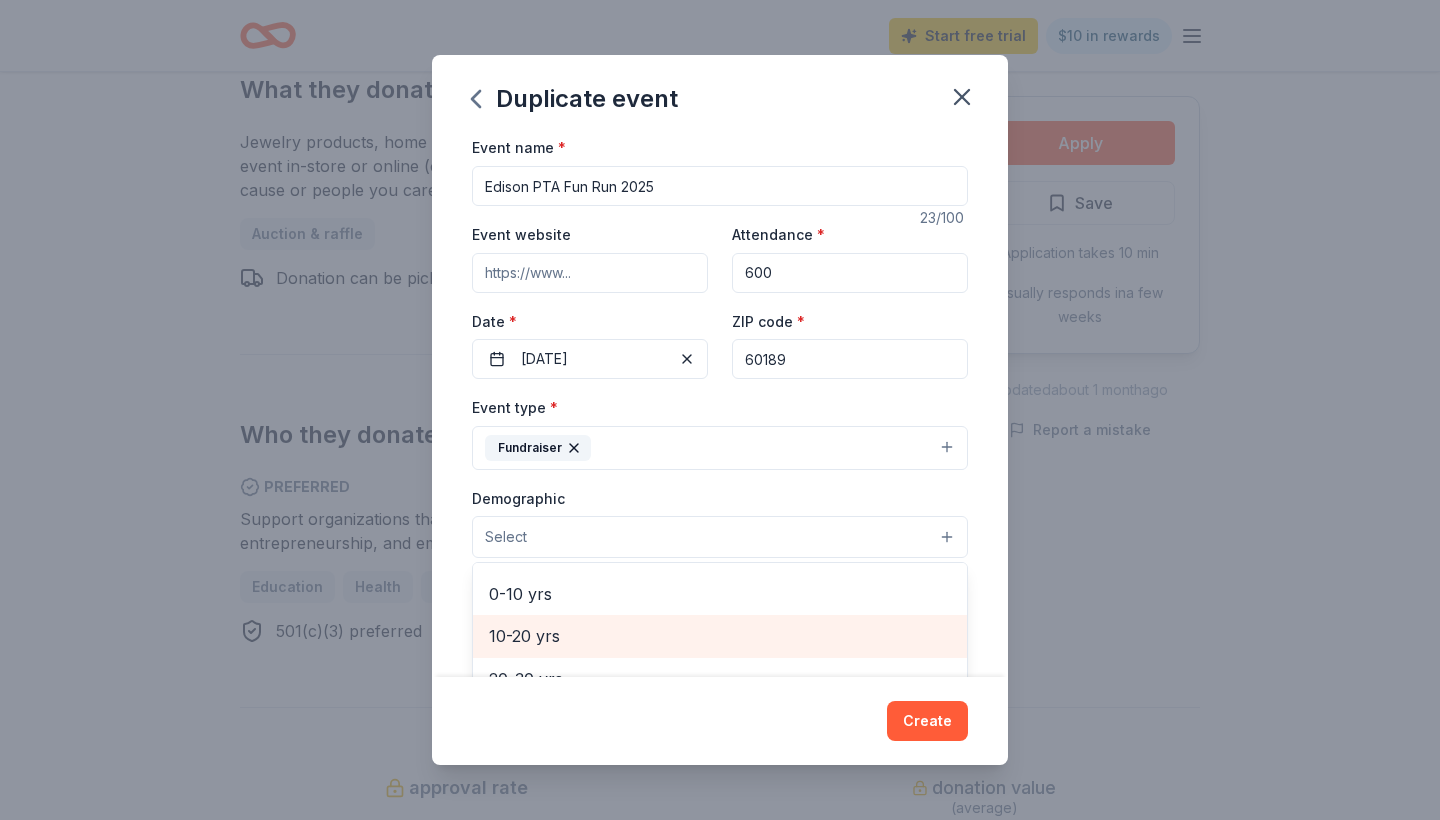 click on "10-20 yrs" at bounding box center (720, 636) 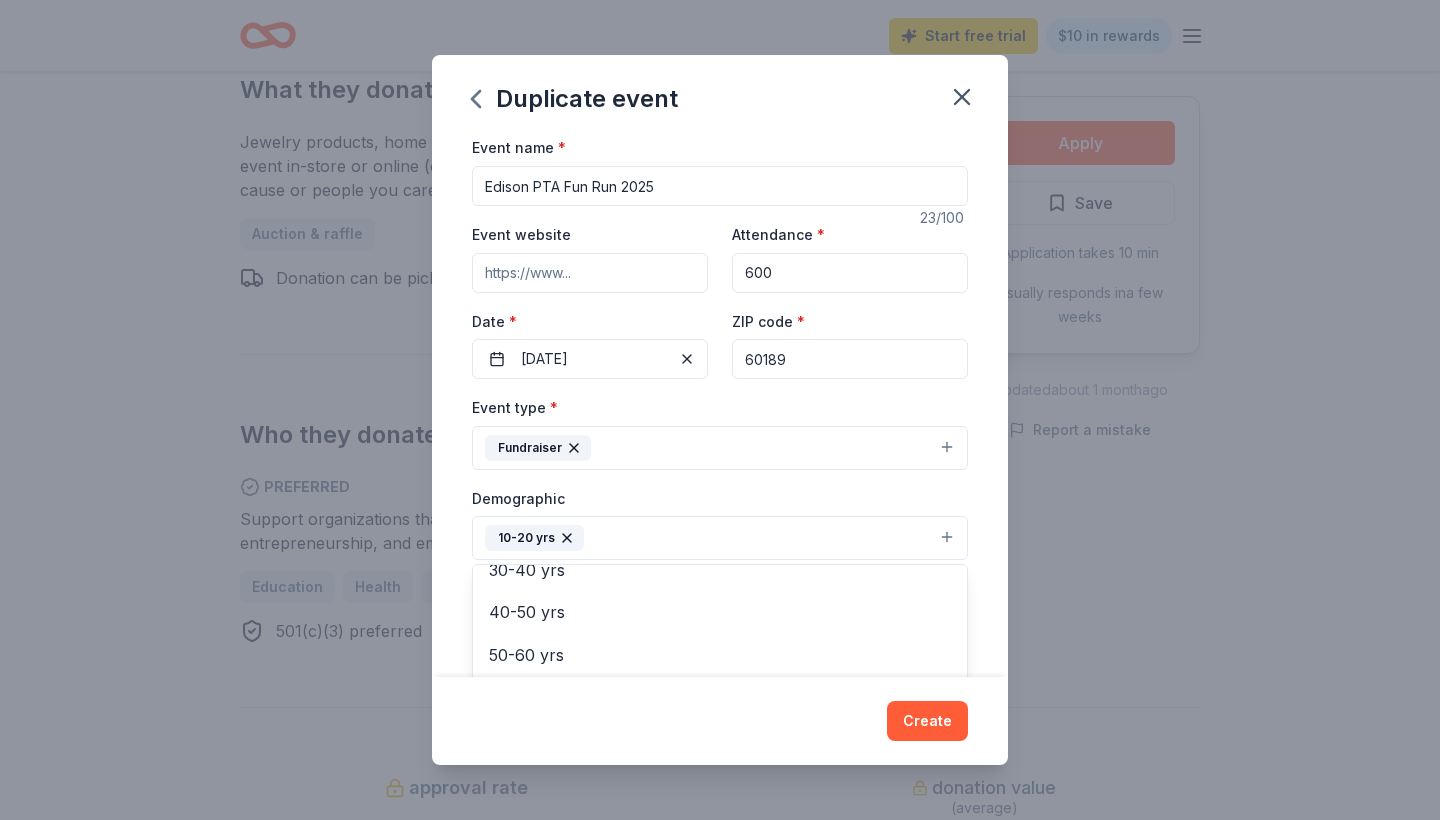 scroll, scrollTop: 274, scrollLeft: 0, axis: vertical 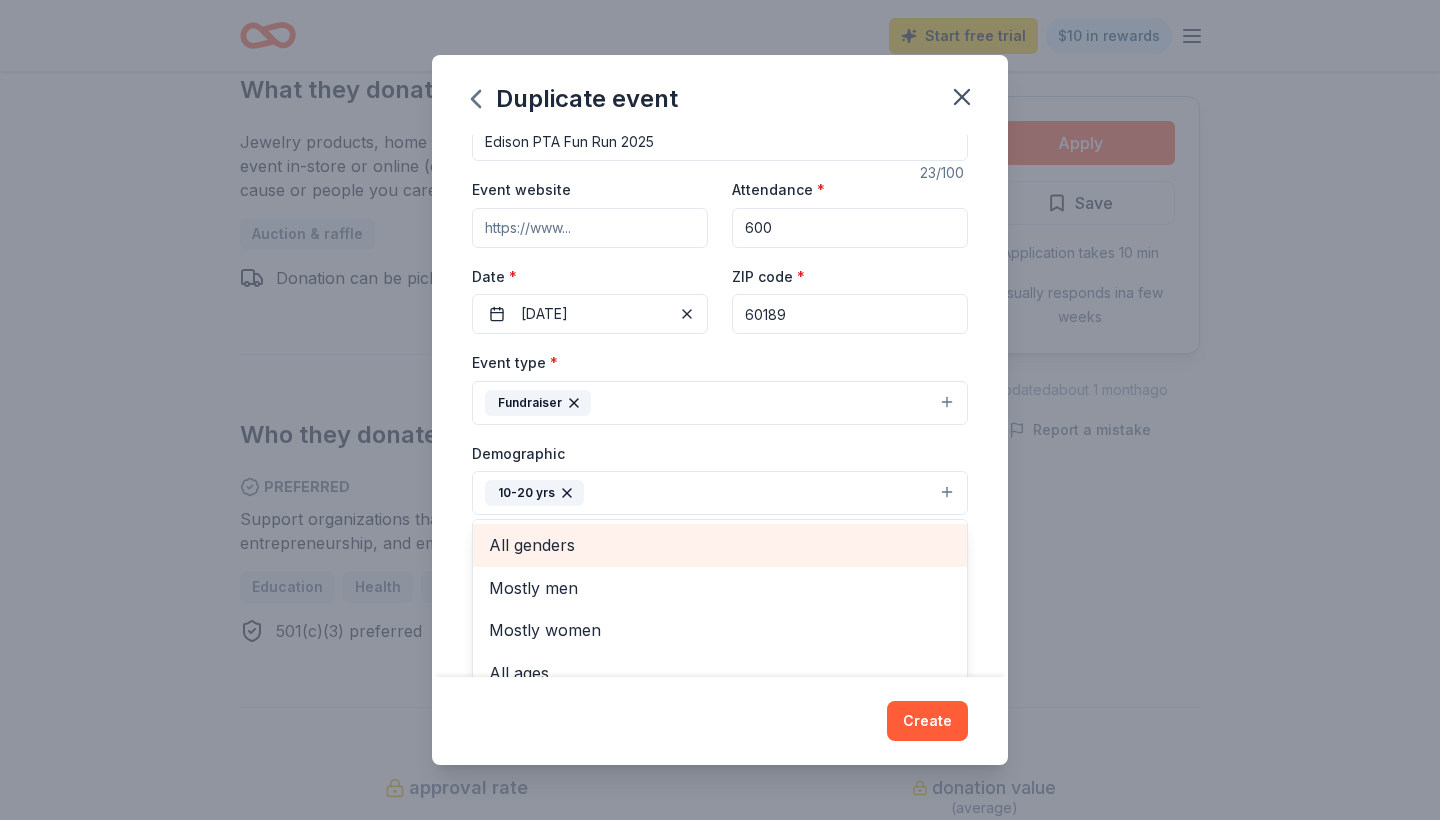 click on "All genders" at bounding box center [720, 545] 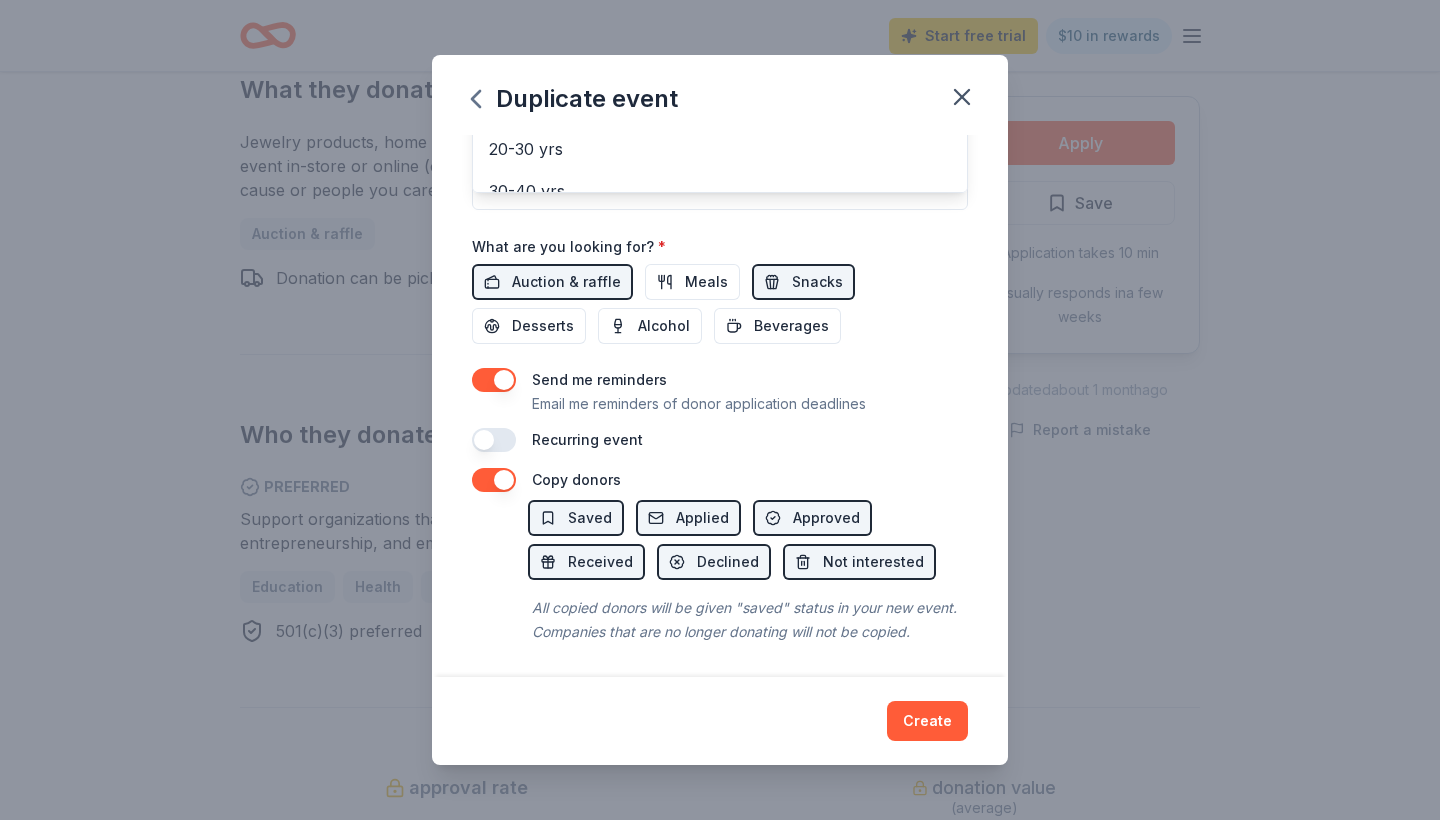 scroll, scrollTop: 610, scrollLeft: 0, axis: vertical 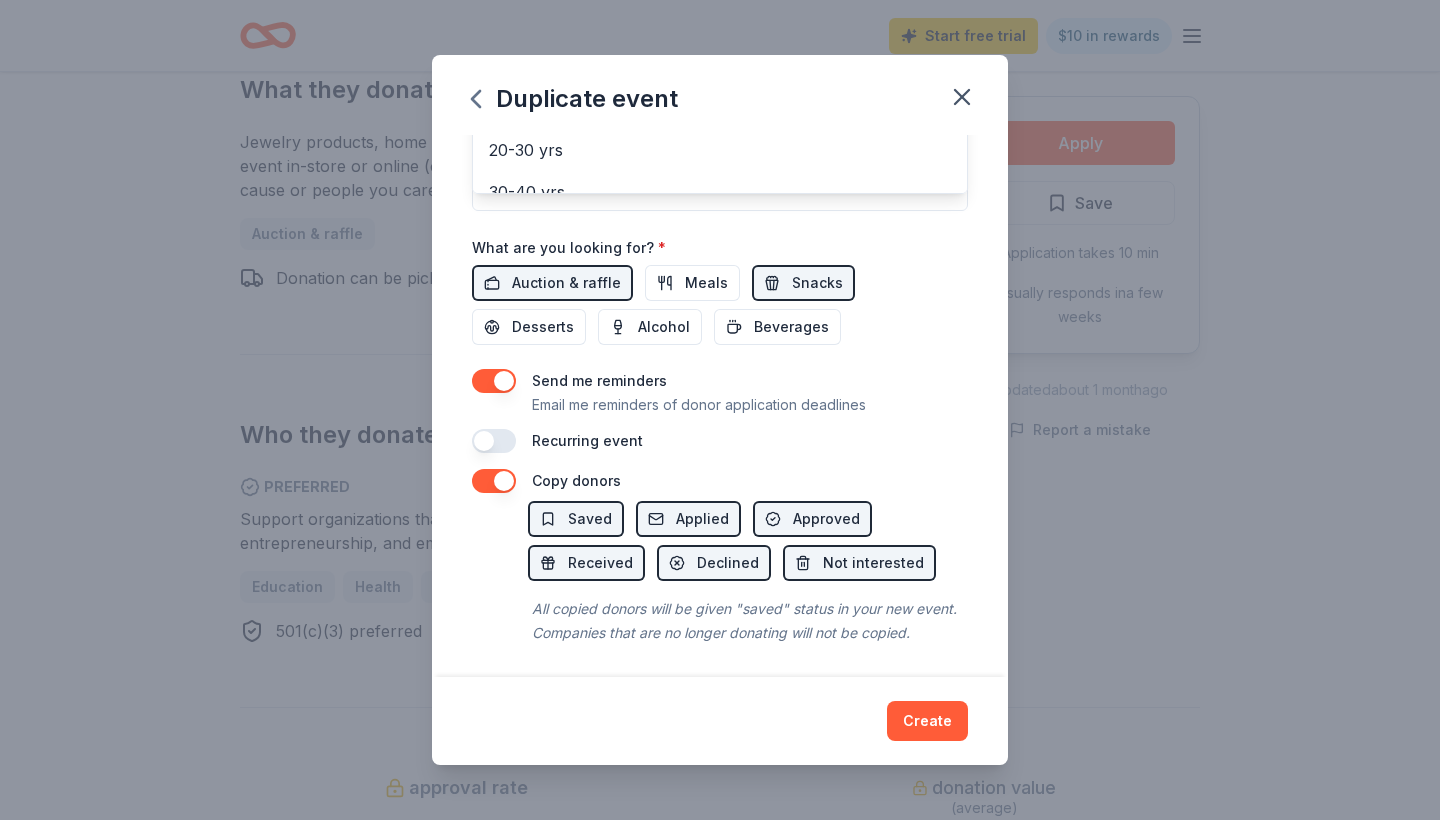 click on "Duplicate event Event name * Edison PTA Fun Run 2025 23 /100 Event website Attendance * 600 Date * [DATE] ZIP code * 60189 Event type * Fundraiser Demographic 10-20 yrs All genders Mostly men Mostly women All ages [DEMOGRAPHIC_DATA] yrs 20-30 yrs 30-40 yrs 40-50 yrs 50-60 yrs 60-70 yrs 70-80 yrs 80+ yrs We use this information to help brands find events with their target demographic to sponsor their products. Mailing address Apt/unit Description What are you looking for? * Auction & raffle Meals Snacks Desserts Alcohol Beverages Send me reminders Email me reminders of donor application deadlines Recurring event Copy donors Saved Applied Approved Received Declined Not interested All copied donors will be given "saved" status in your new event. Companies that are no longer donating will not be copied. Create" at bounding box center (720, 409) 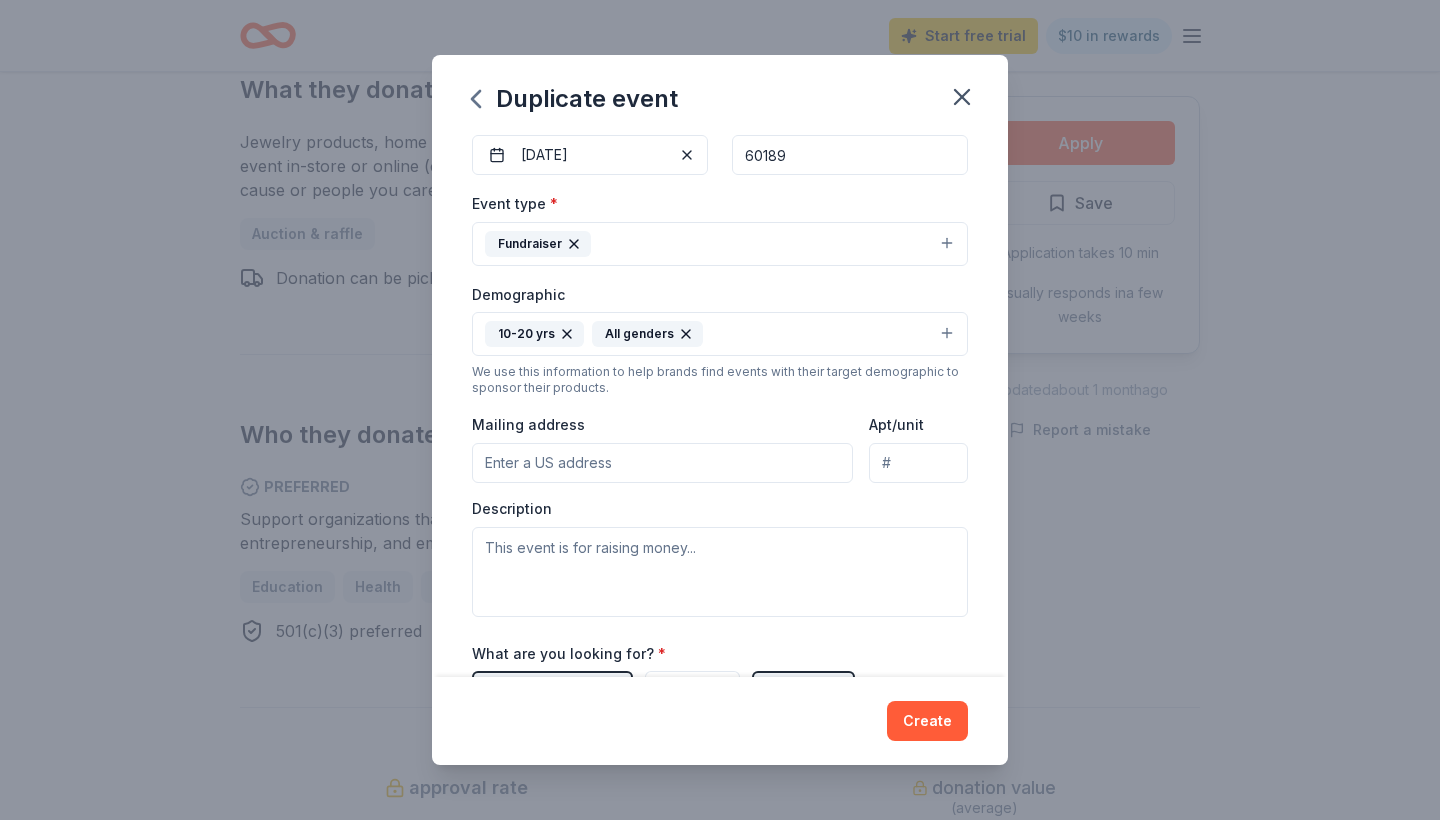 scroll, scrollTop: 221, scrollLeft: 0, axis: vertical 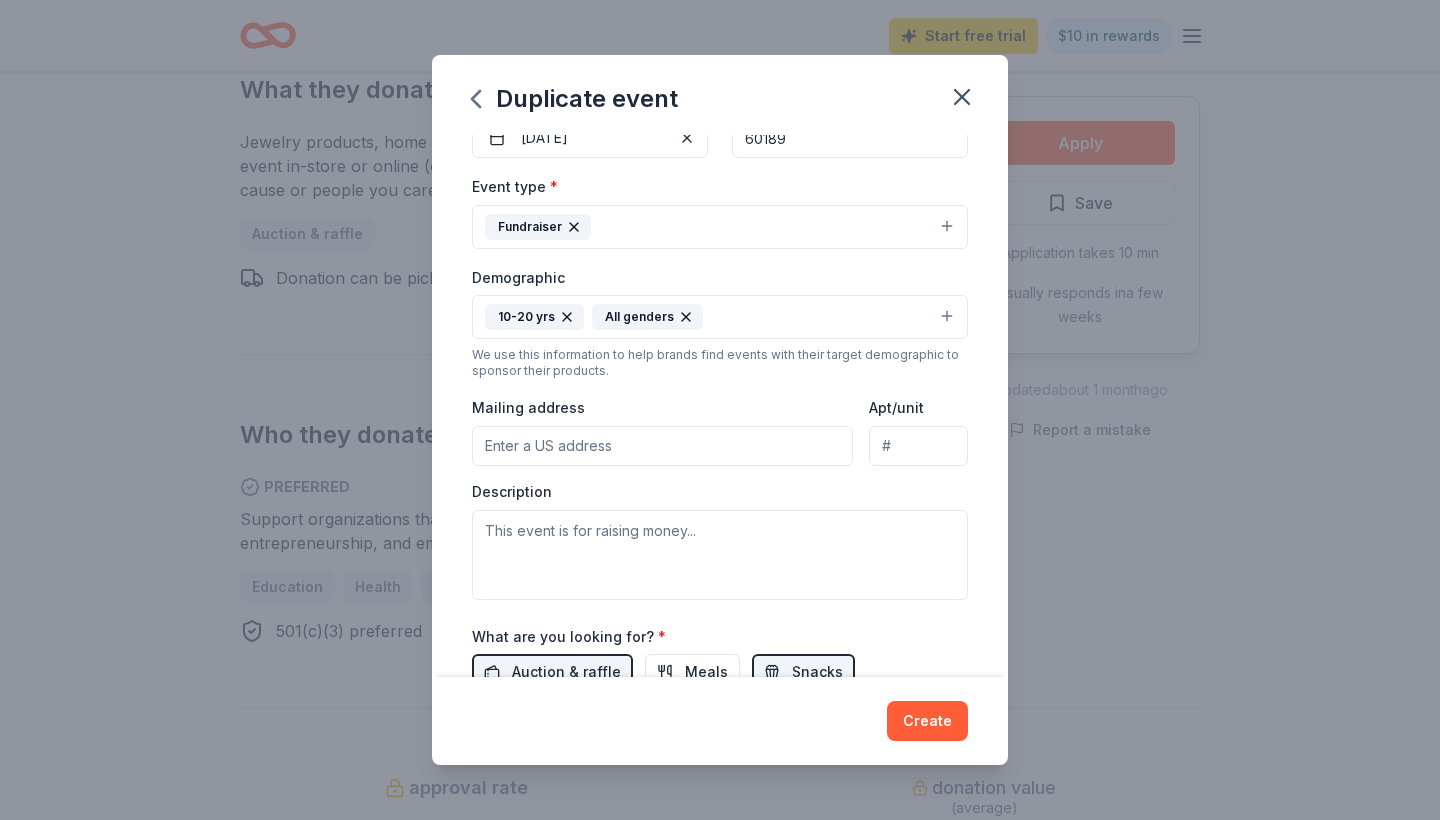 click on "Mailing address" at bounding box center [662, 446] 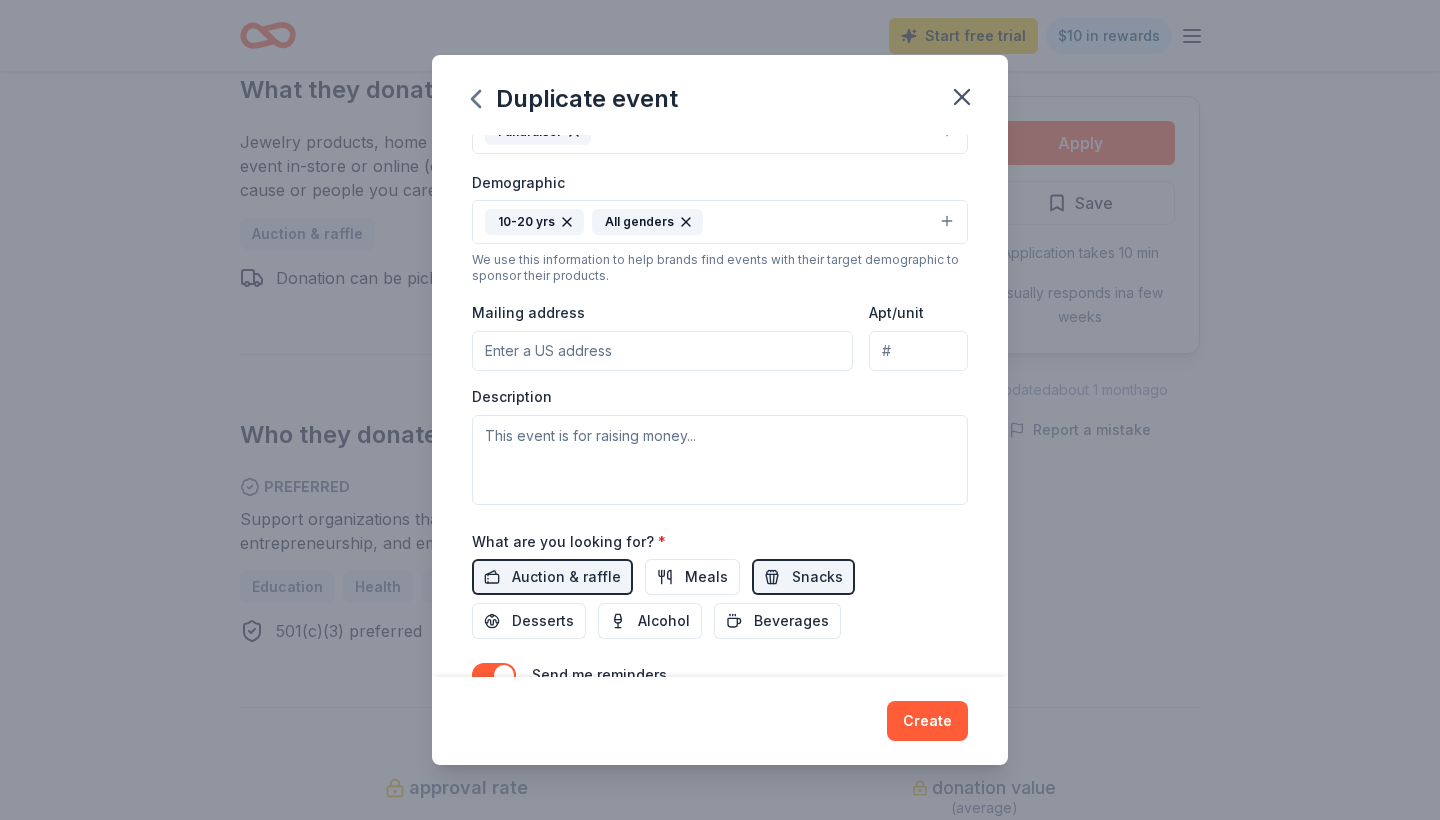 scroll, scrollTop: 335, scrollLeft: 0, axis: vertical 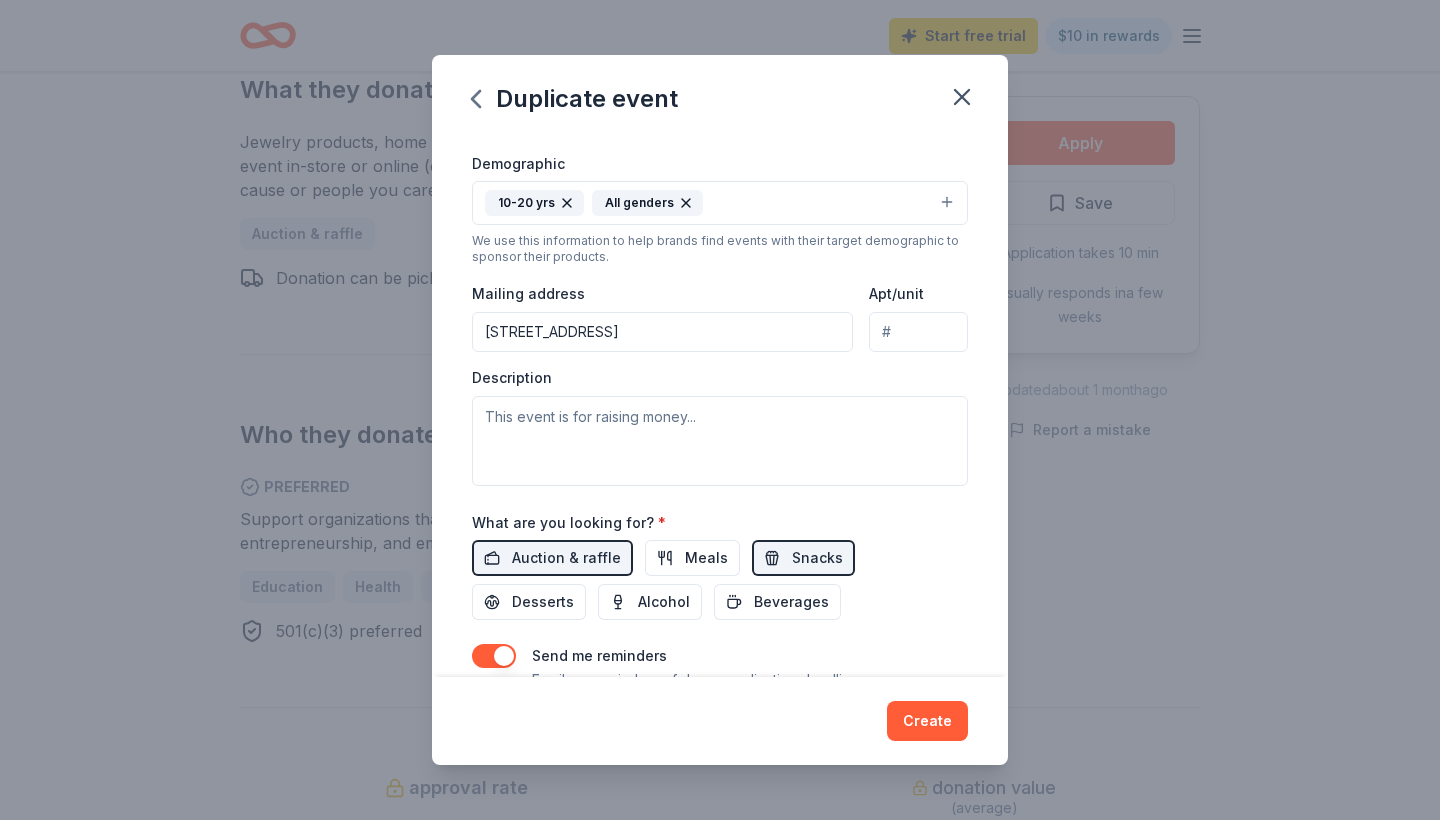 type on "[STREET_ADDRESS]" 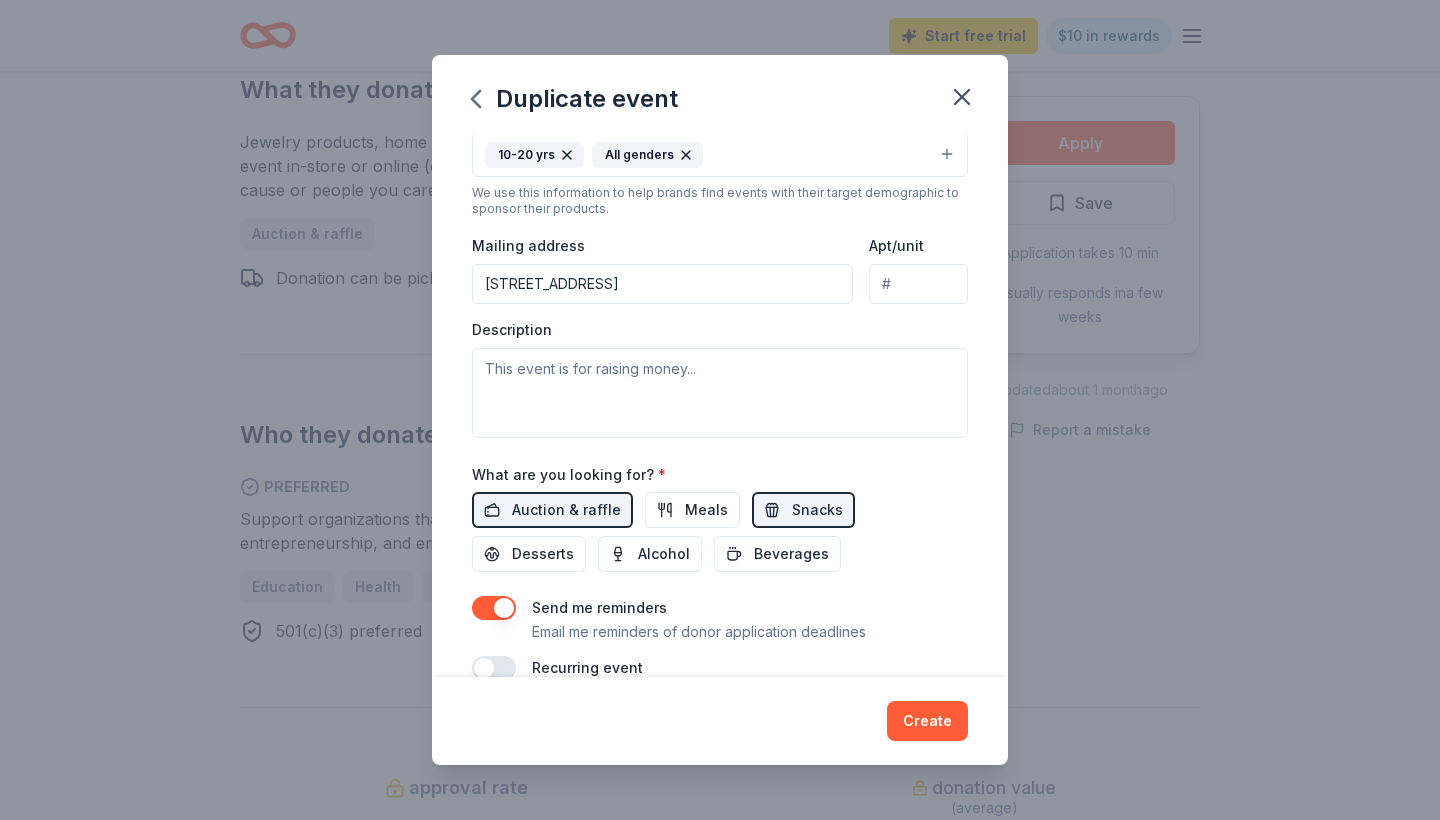 scroll, scrollTop: 384, scrollLeft: 0, axis: vertical 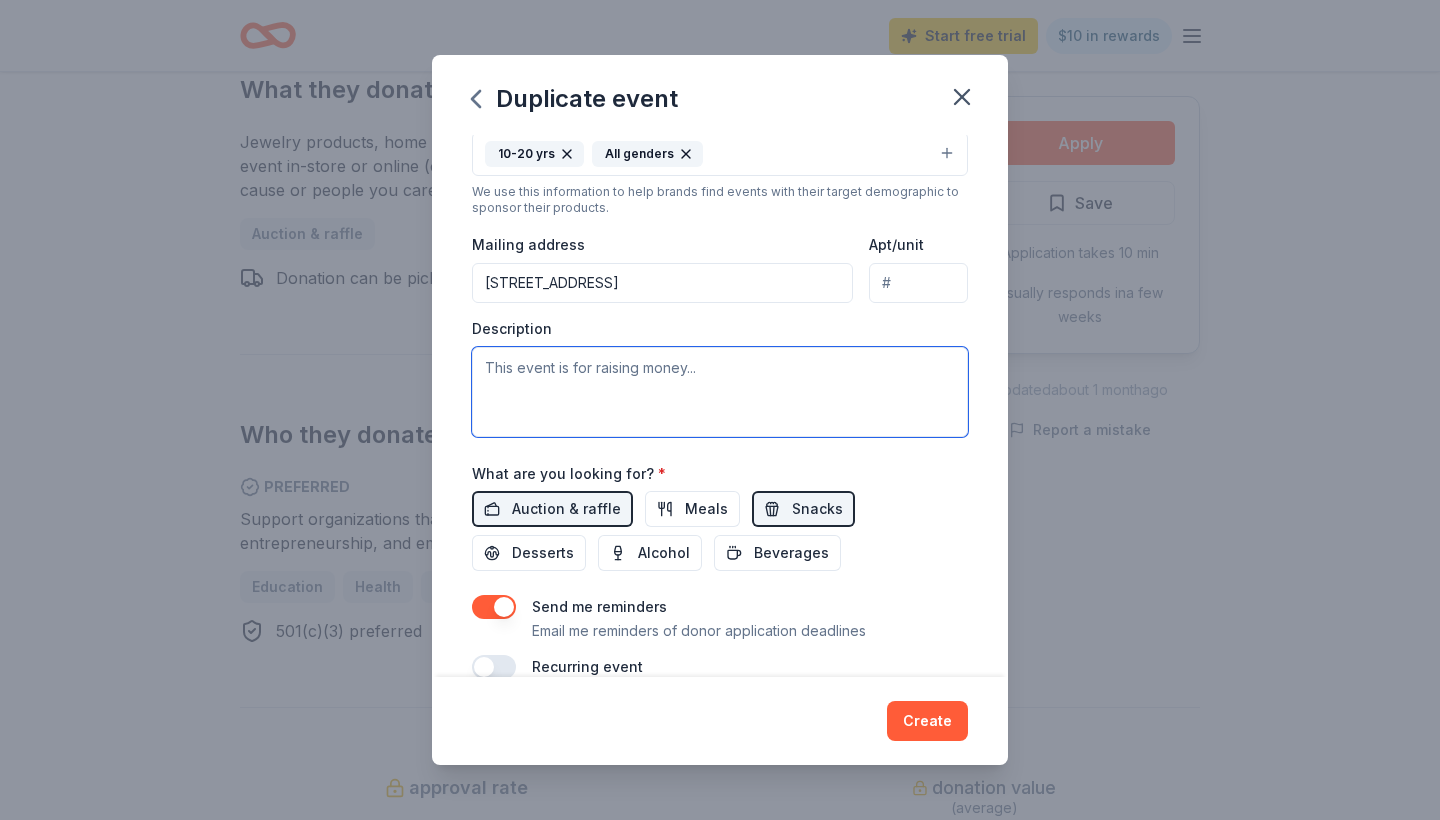 click at bounding box center (720, 392) 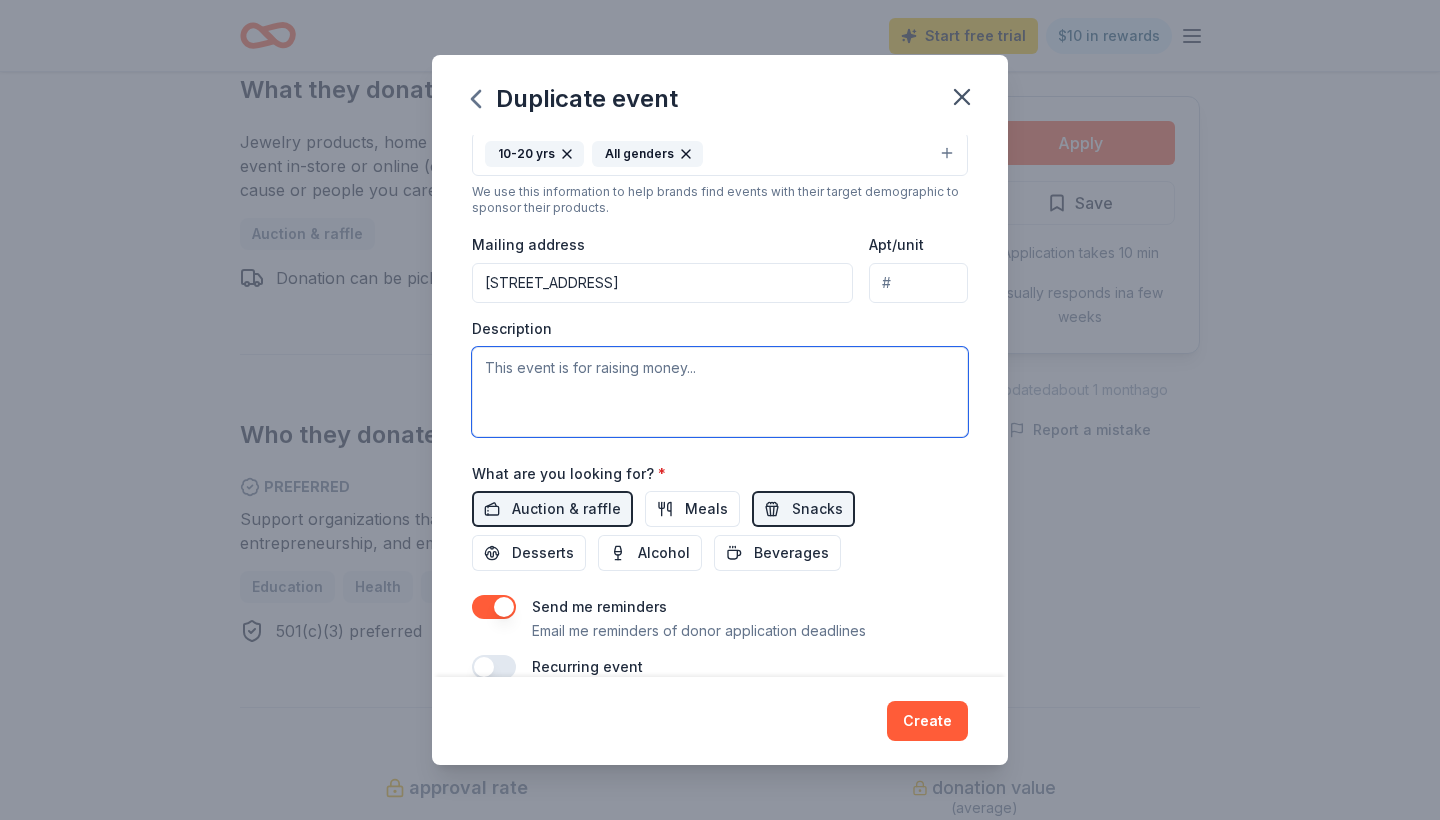 click at bounding box center [720, 392] 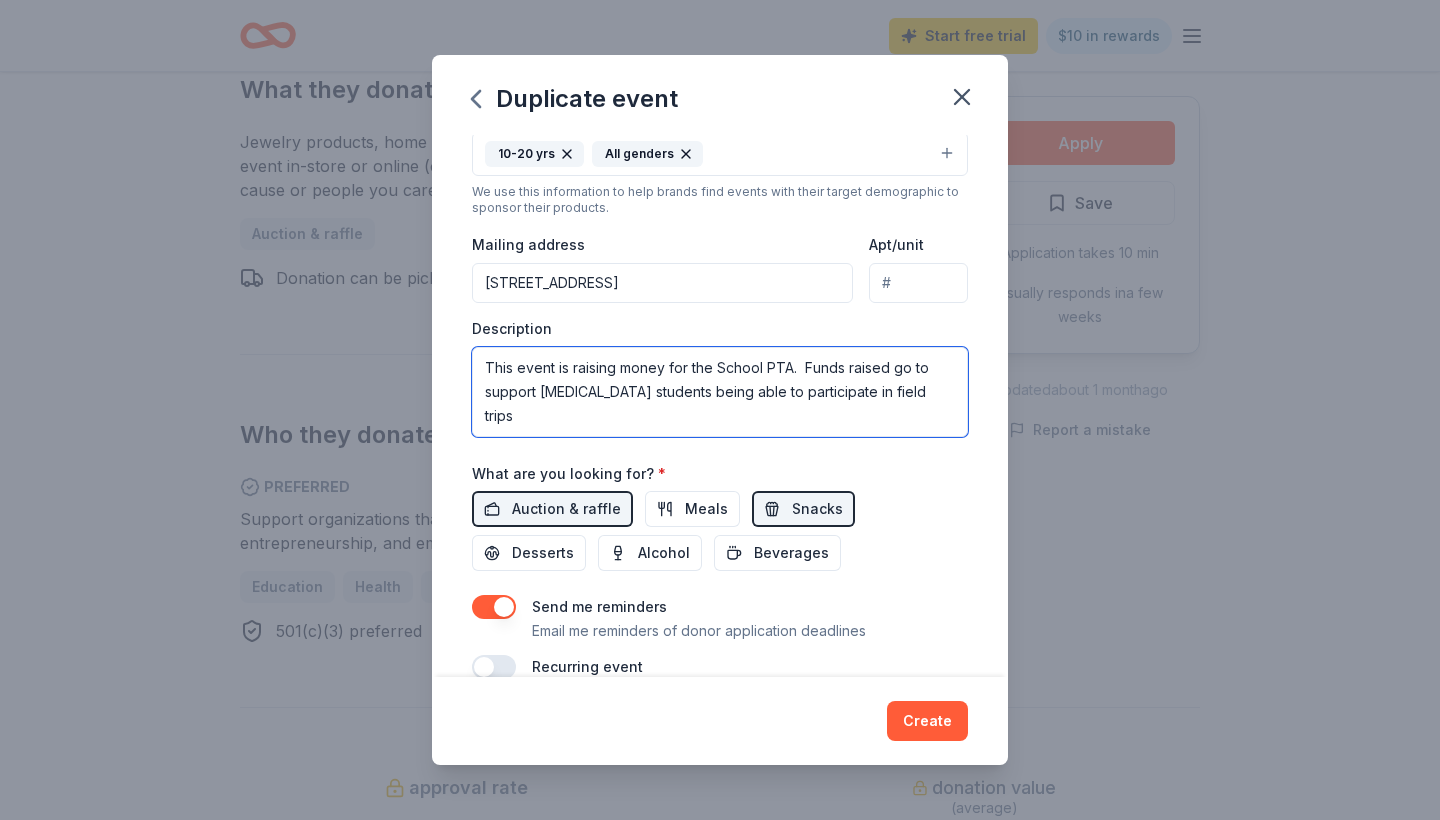 click on "This event is raising money for the School PTA.  Funds raised go to support [MEDICAL_DATA] students being able to participate in field trips" at bounding box center [720, 392] 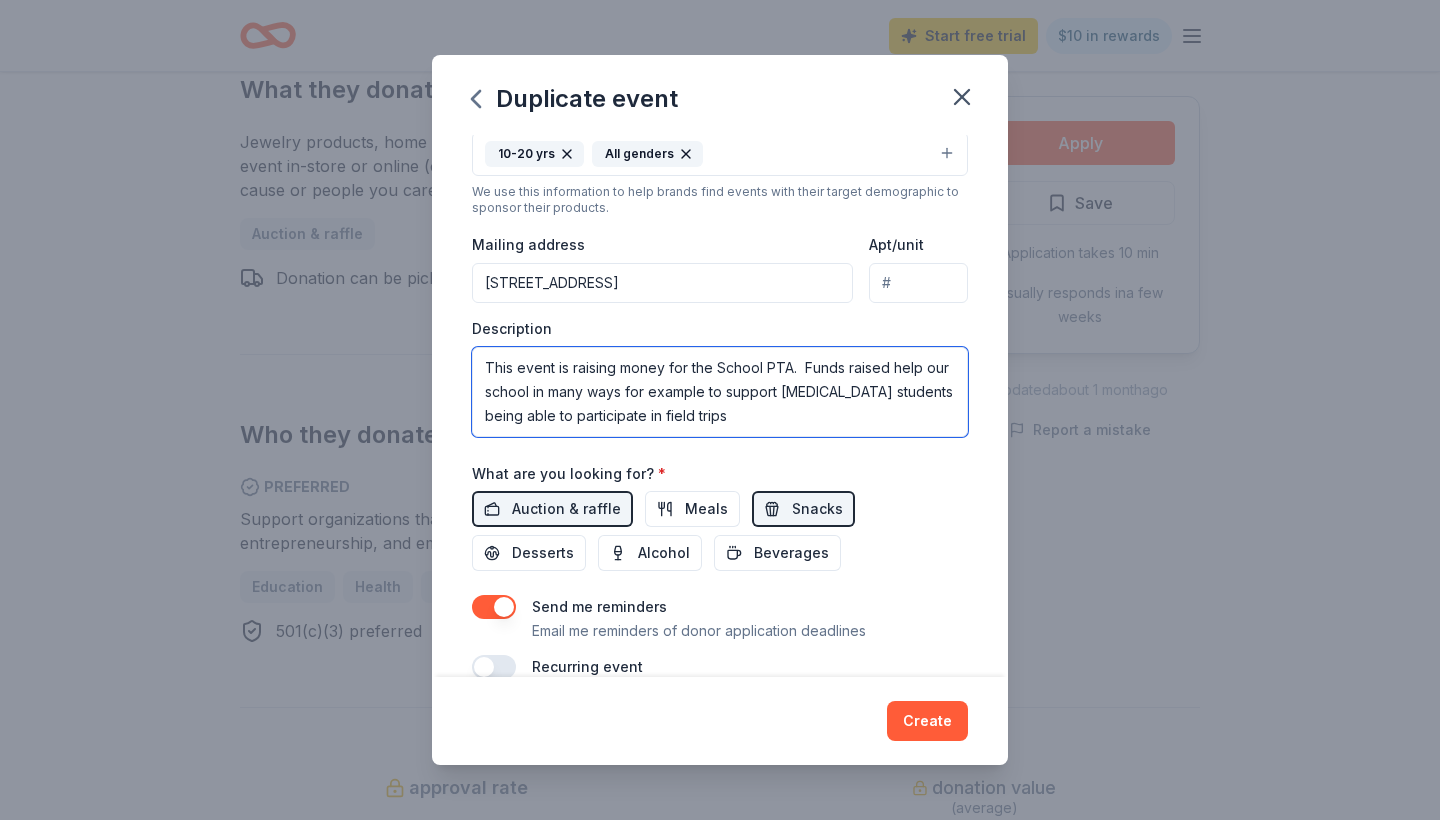 click on "This event is raising money for the School PTA.  Funds raised help our school in many ways for example to support [MEDICAL_DATA] students being able to participate in field trips" at bounding box center (720, 392) 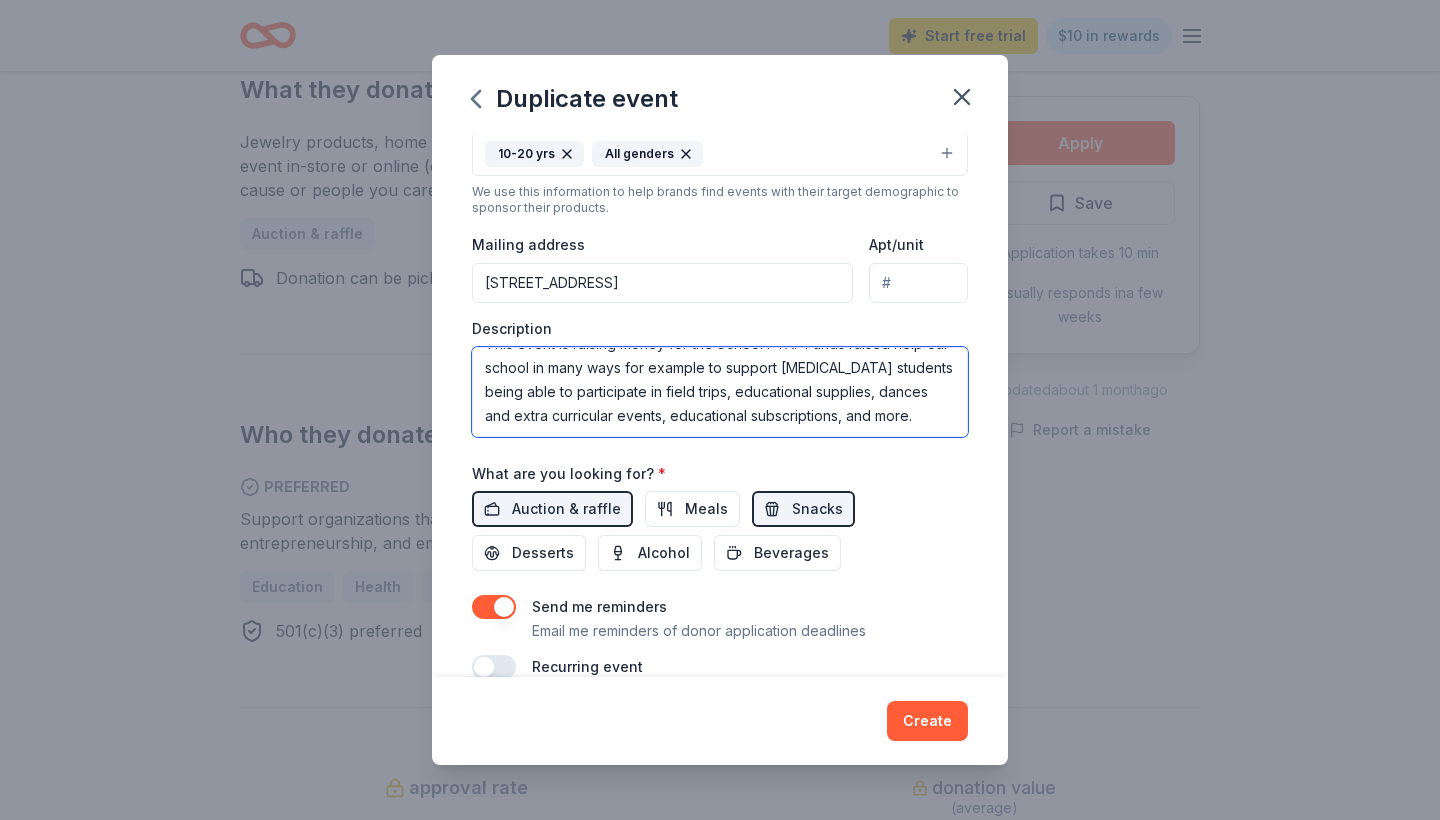 scroll, scrollTop: 24, scrollLeft: 0, axis: vertical 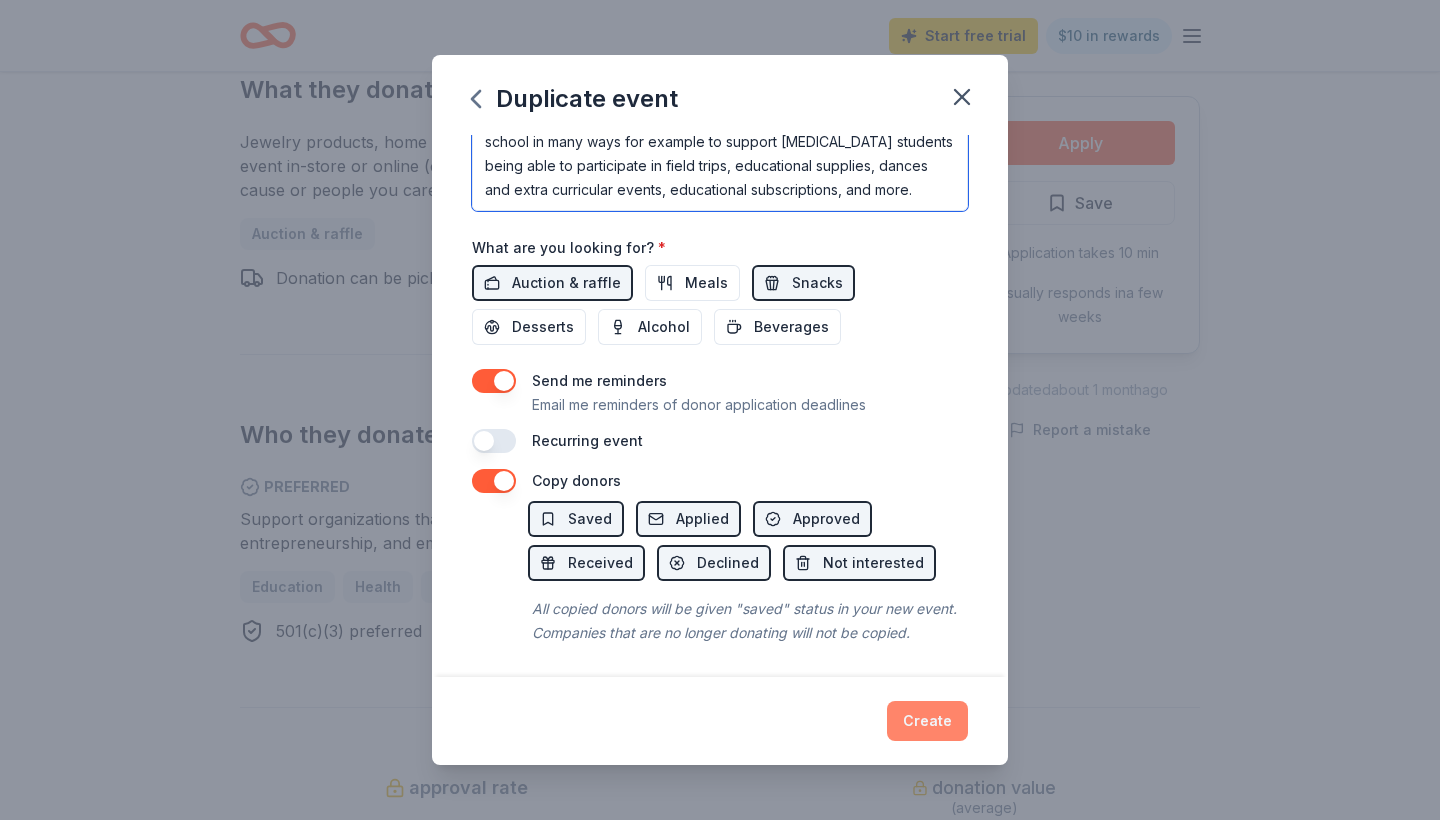 type on "This event is raising money for the School PTA.  Funds raised help our school in many ways for example to support [MEDICAL_DATA] students being able to participate in field trips, educational supplies, dances and extra curricular events, educational subscriptions, and more." 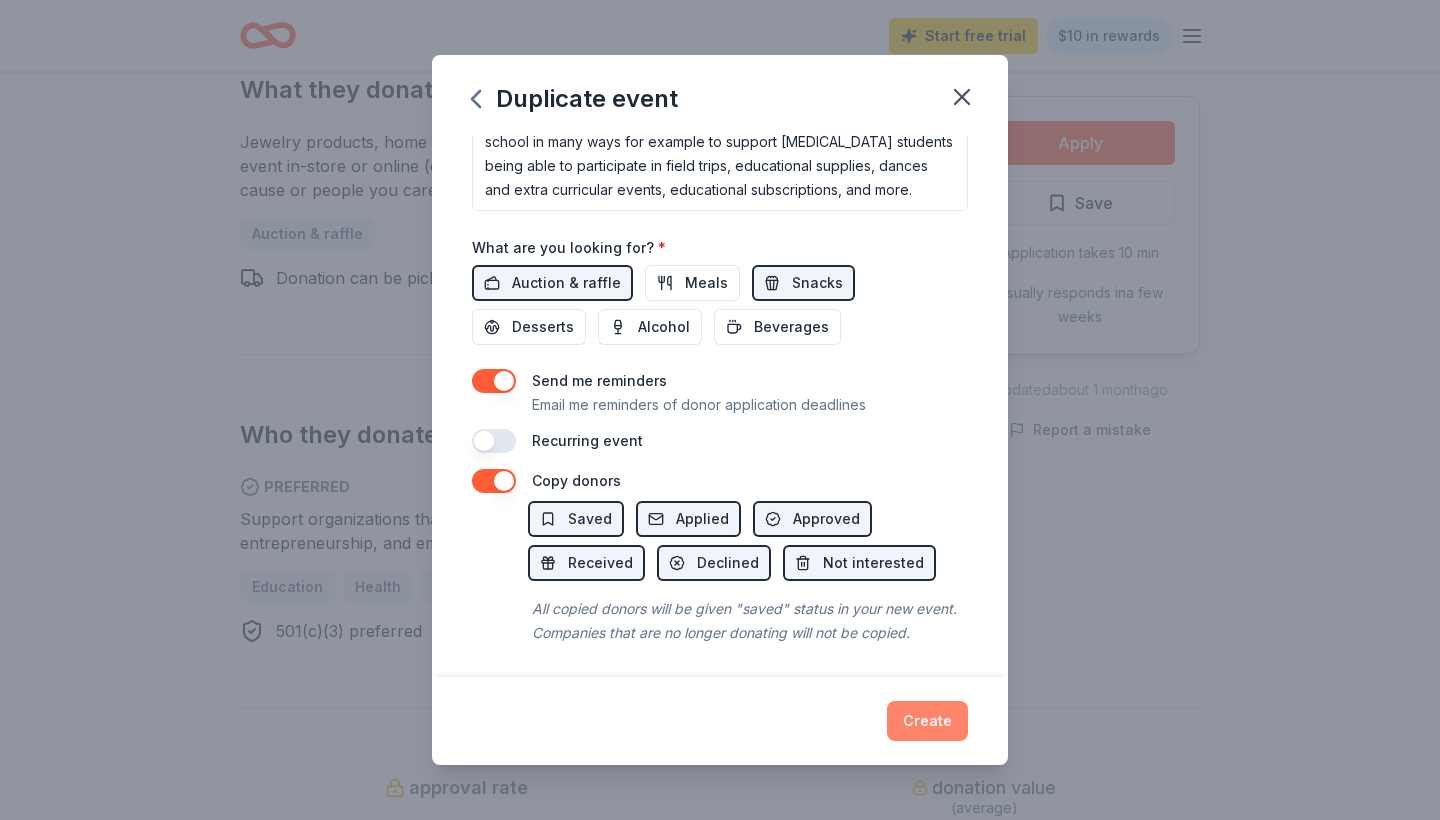 click on "Create" at bounding box center (927, 721) 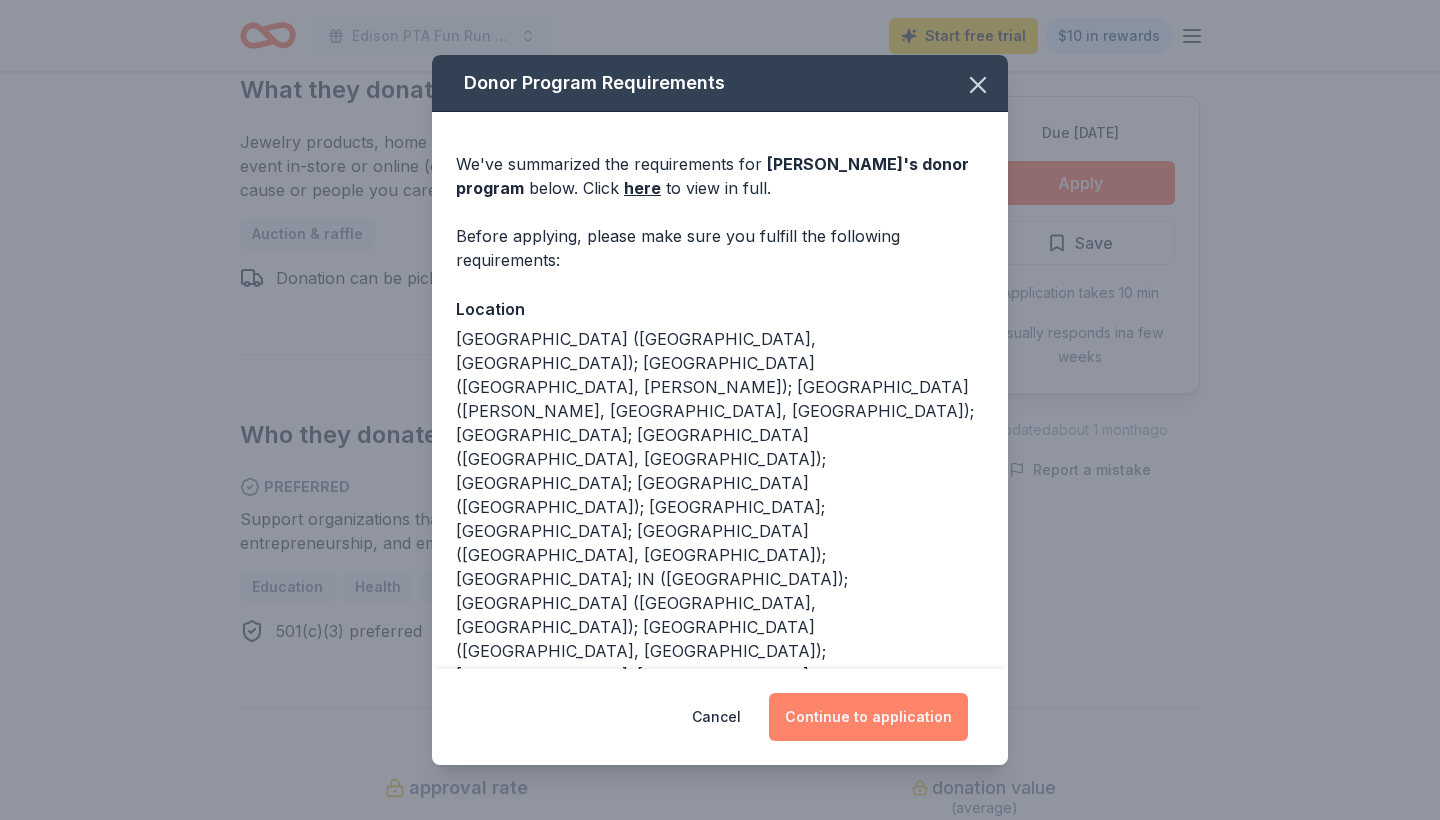 click on "Continue to application" at bounding box center (868, 717) 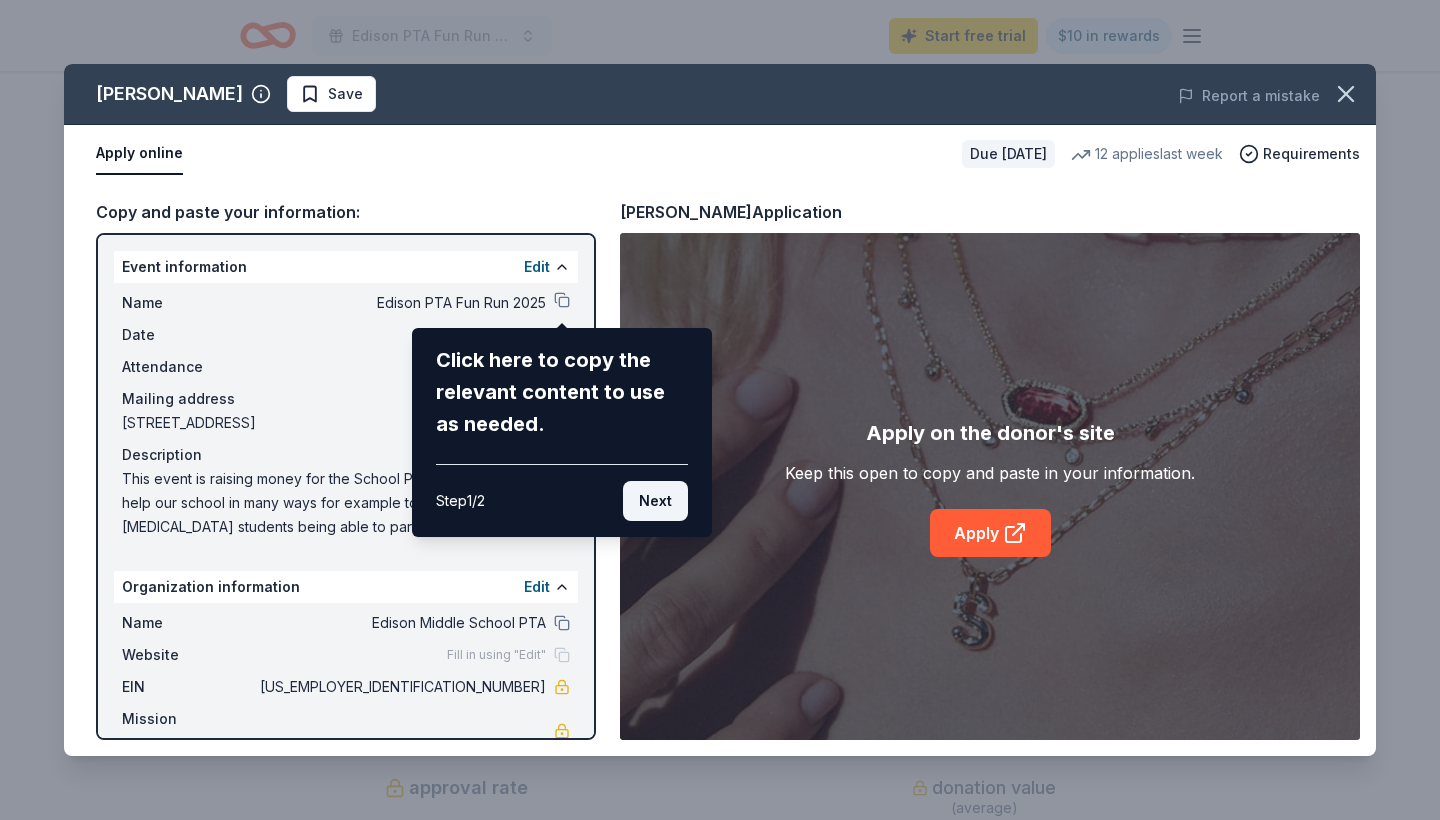 click on "Next" at bounding box center [655, 501] 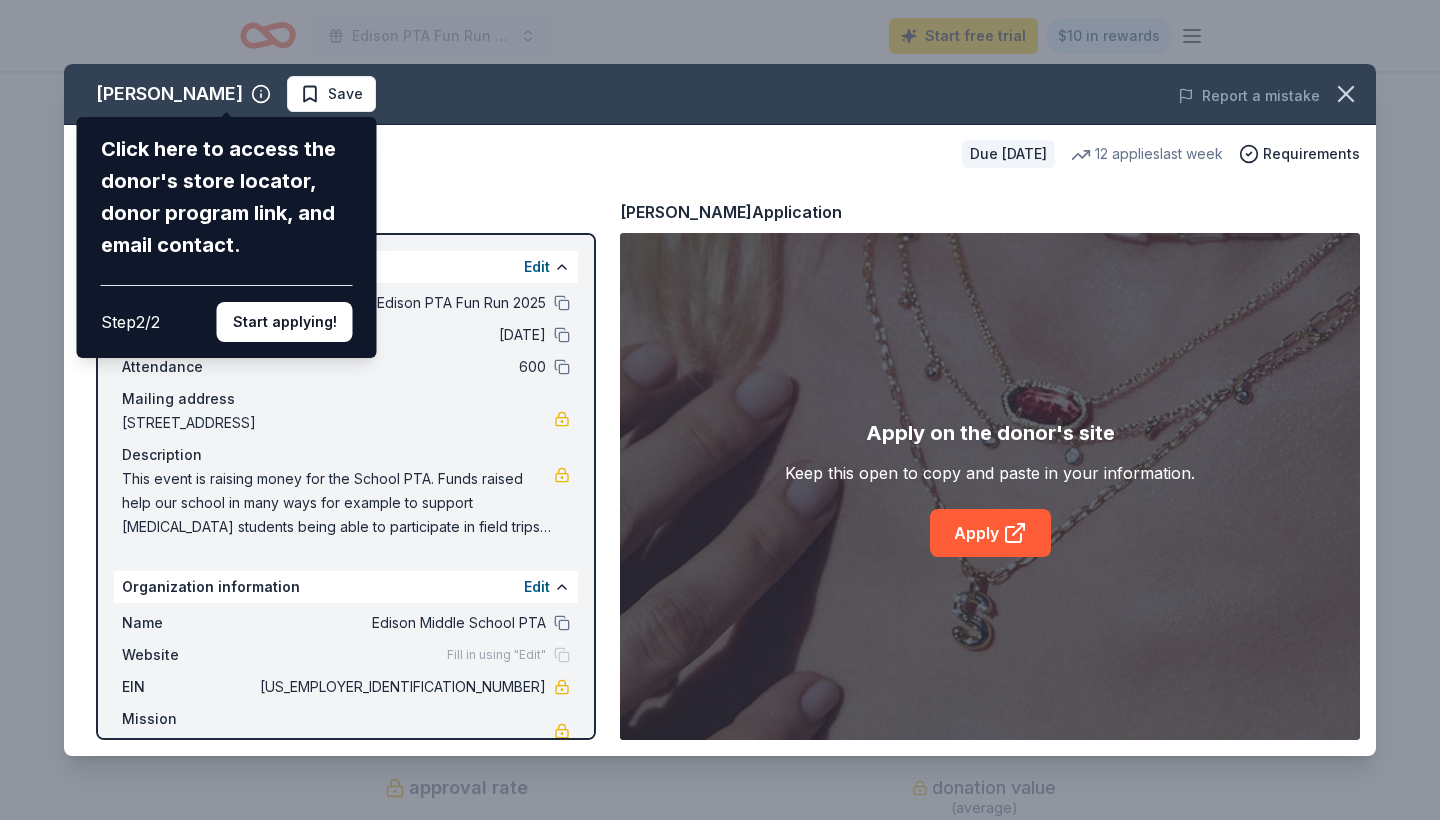 click on "[PERSON_NAME] Click here to access the donor's store locator, donor program link, and email contact. Step  2 / 2 Start applying! Save Report a mistake Apply online Due [DATE] 12   applies  last week Requirements Copy and paste your information: Event information Edit Name Edison PTA Fun Run 2025 Date [DATE] Attendance 600 Mailing address [STREET_ADDRESS] Description This event is raising money for the School PTA.  Funds raised help our school in many ways for example to support [MEDICAL_DATA] students being able to participate in field trips, educational supplies, dances and extra curricular events, educational subscriptions, and more.  Organization information Edit Name Edison Middle School PTA Website Fill in using "Edit" EIN [US_EMPLOYER_IDENTIFICATION_NUMBER] Mission statement [PERSON_NAME]  Application Apply on the donor's site Keep this open to copy and paste in your information. Apply" at bounding box center [720, 410] 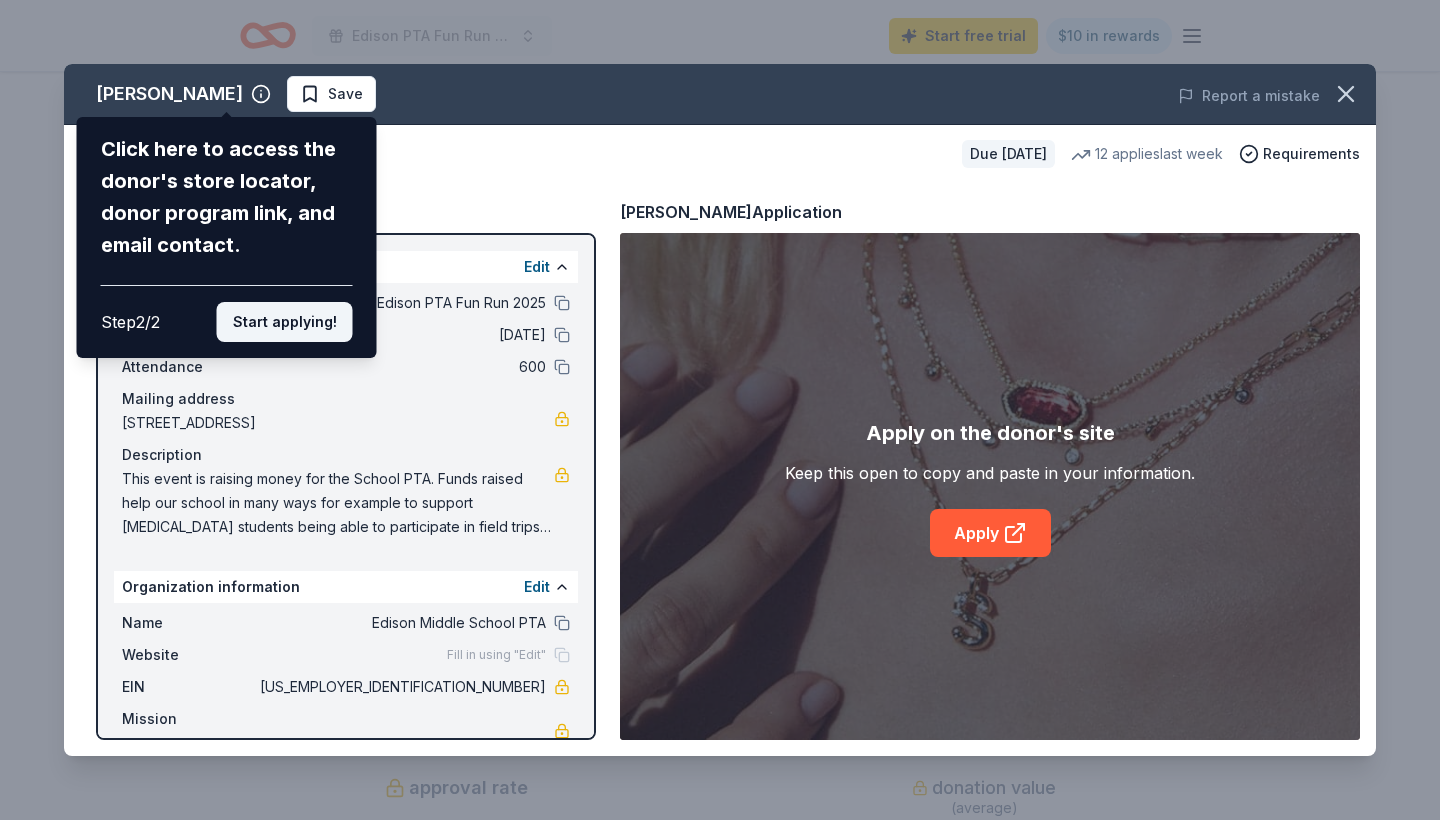 click on "Start applying!" at bounding box center (285, 322) 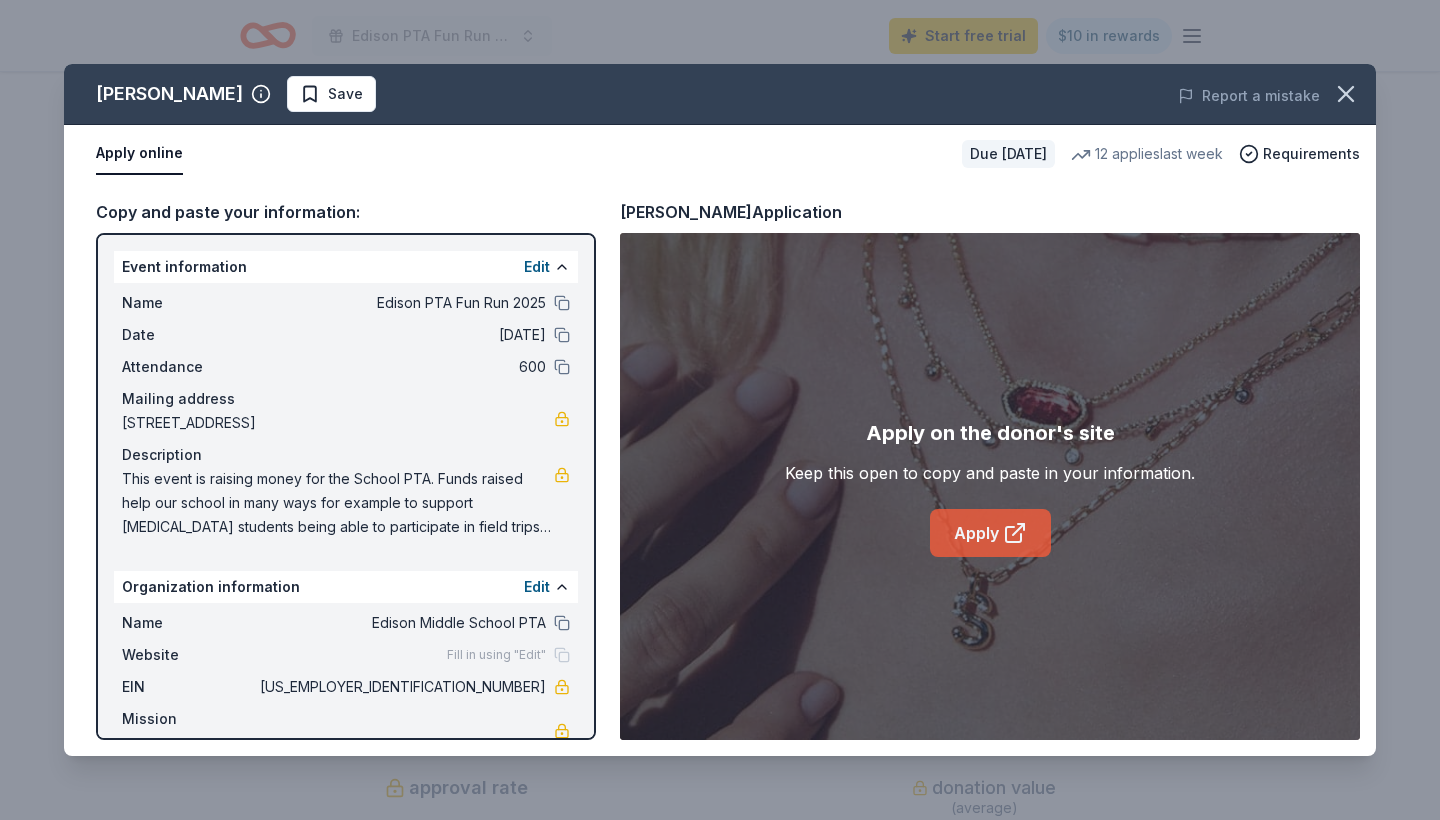 click 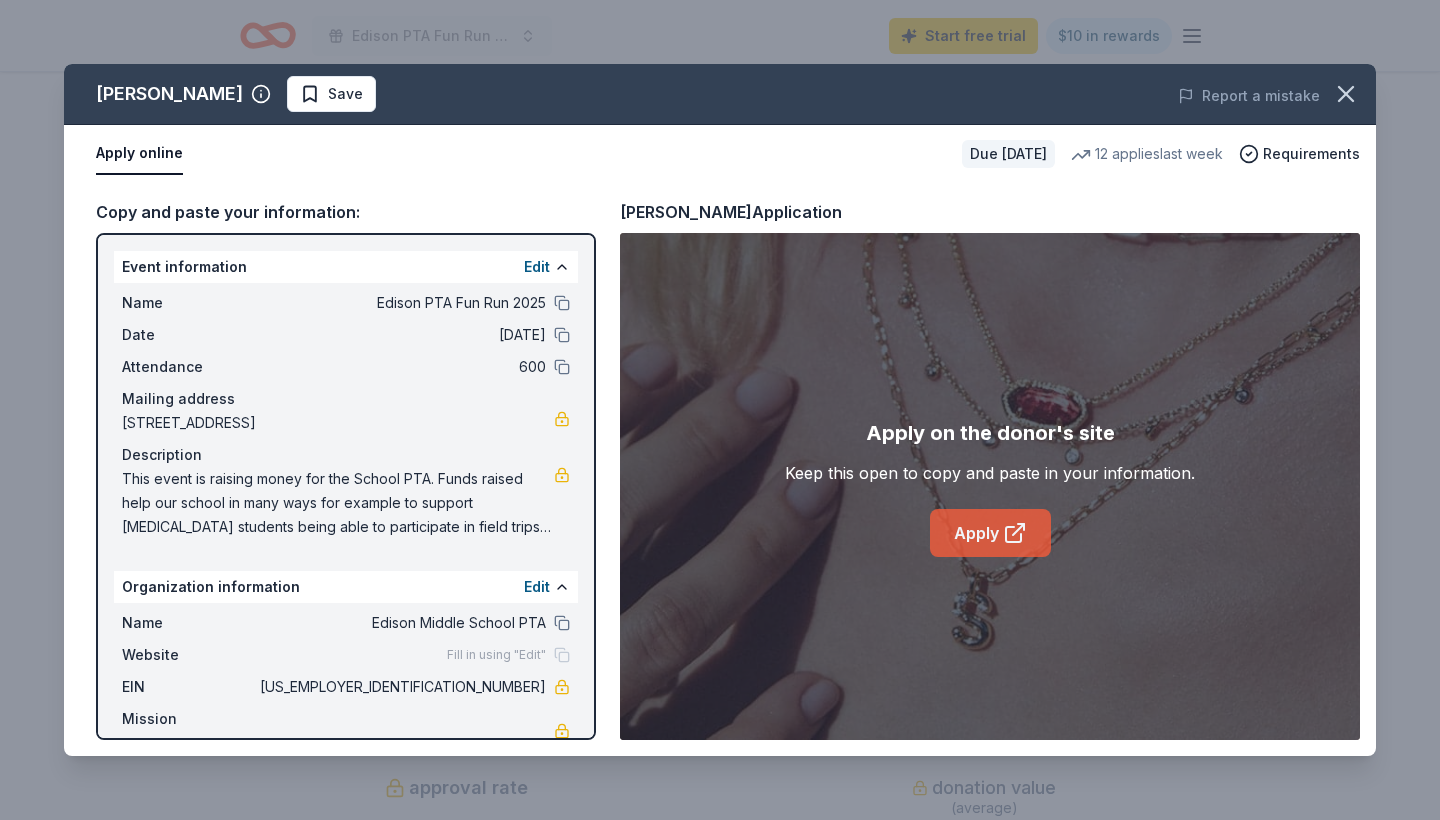 click on "Apply" at bounding box center [990, 533] 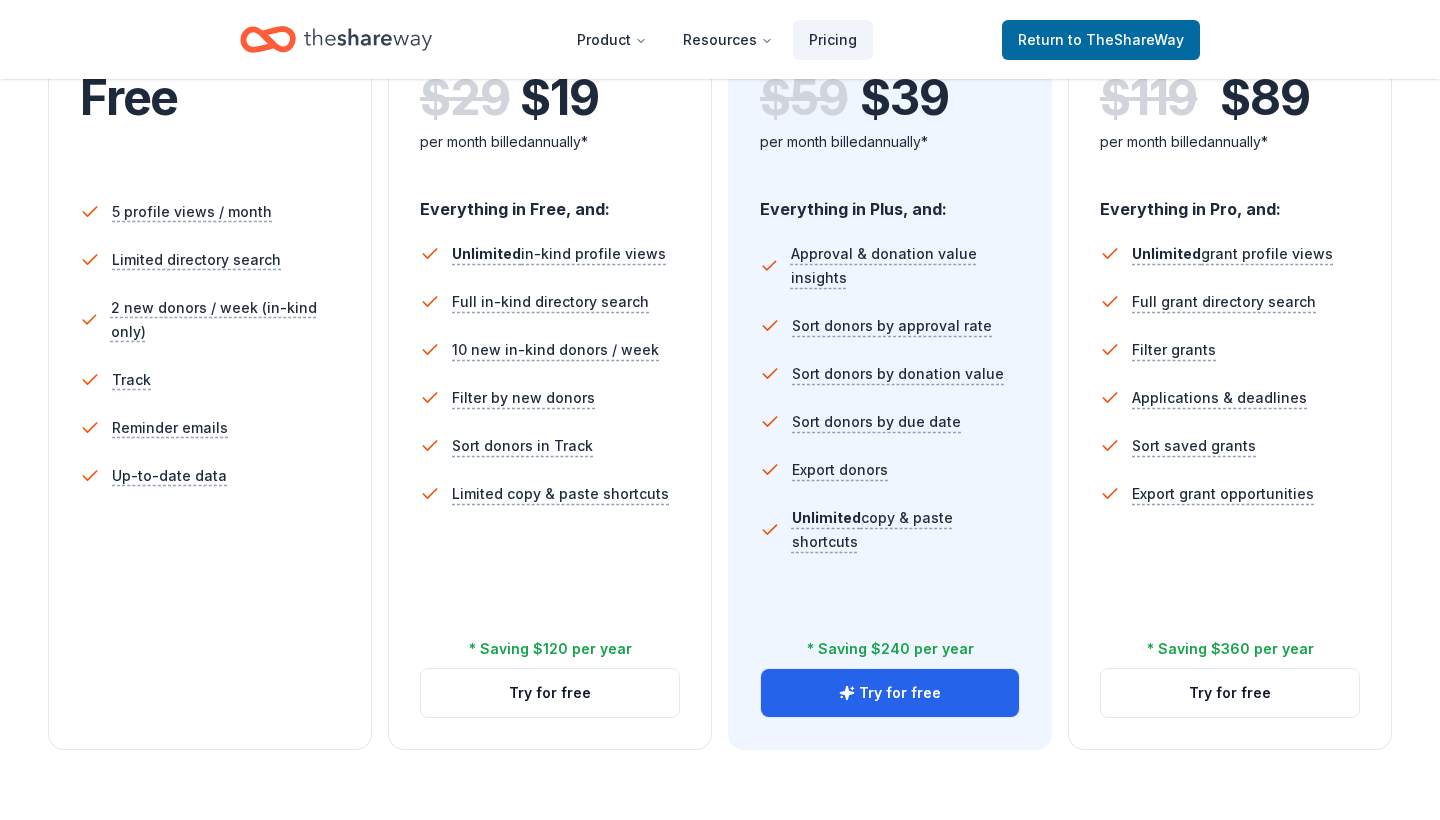 scroll, scrollTop: 321, scrollLeft: 0, axis: vertical 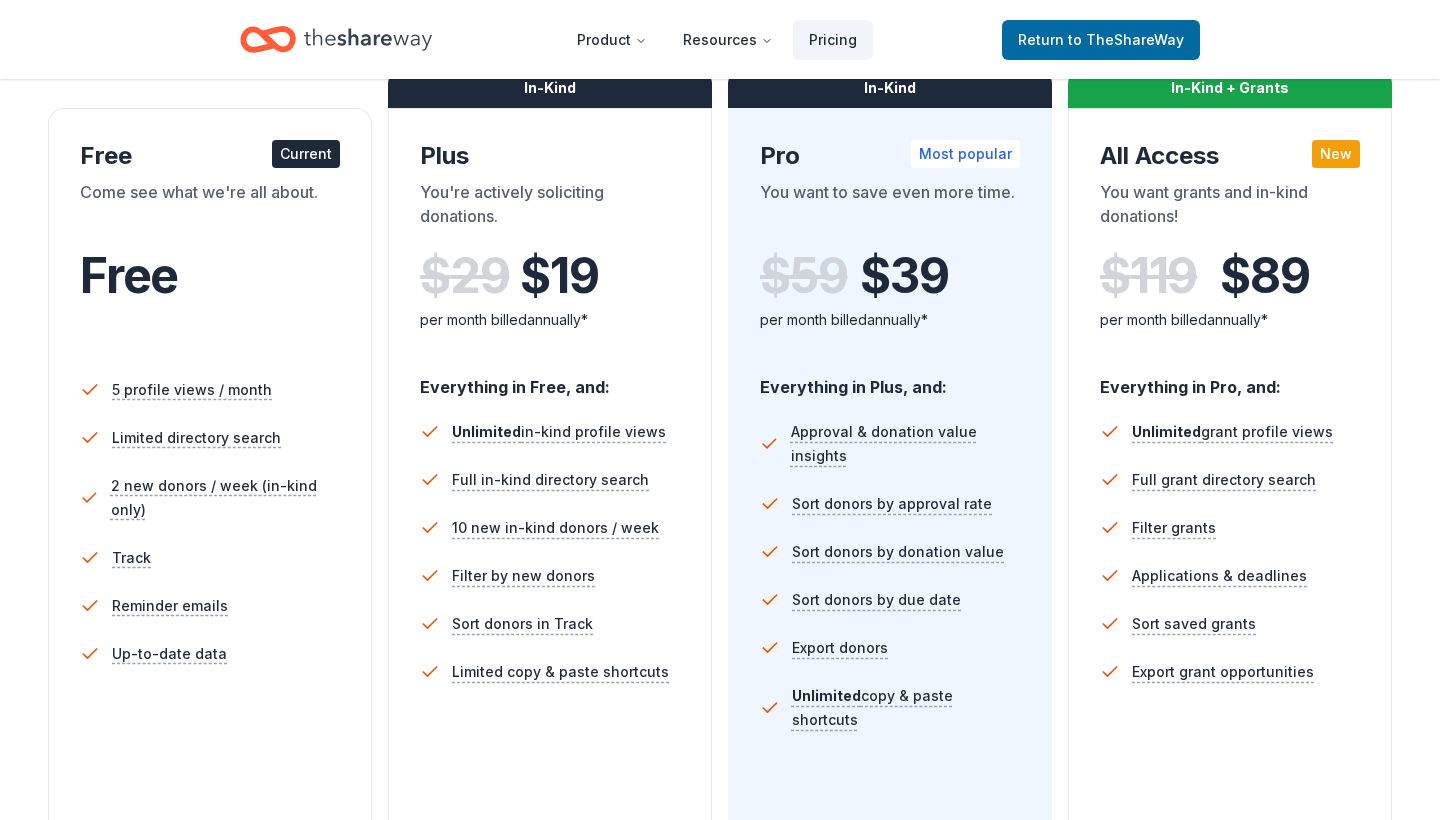 click on "Current" at bounding box center [306, 154] 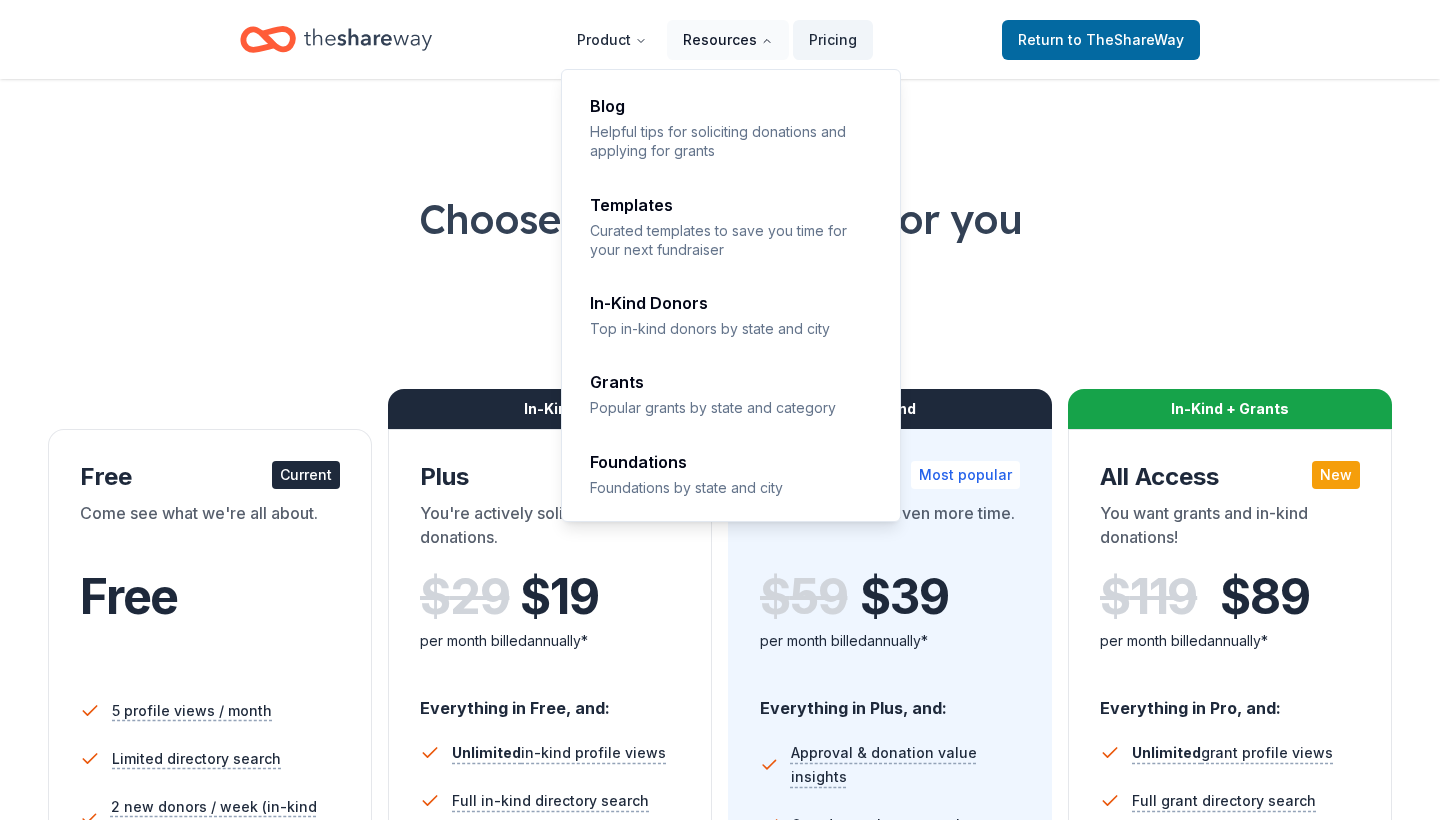 scroll, scrollTop: 0, scrollLeft: 0, axis: both 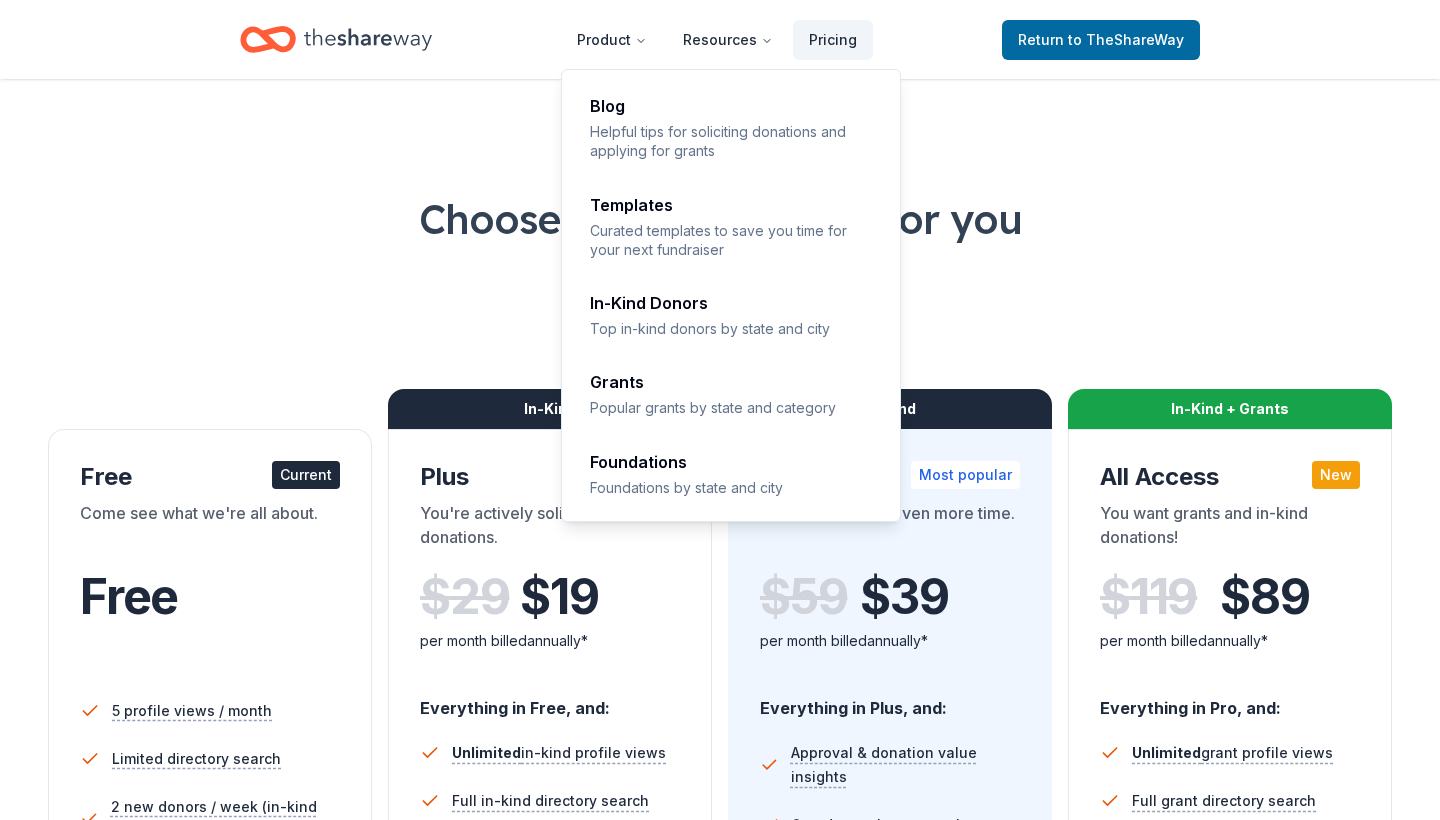 click on "Choose the perfect plan for you" at bounding box center [720, 219] 